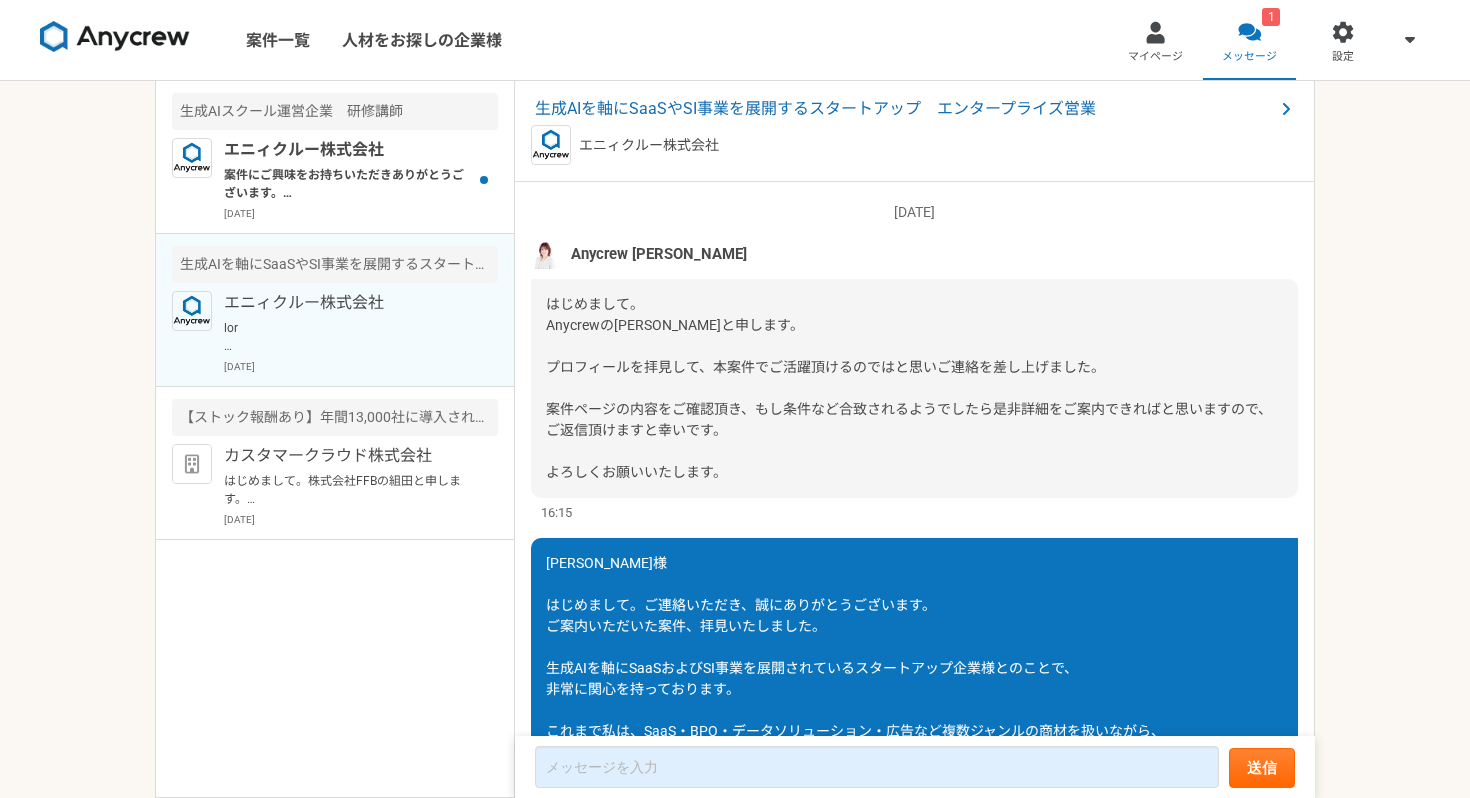 scroll, scrollTop: 0, scrollLeft: 0, axis: both 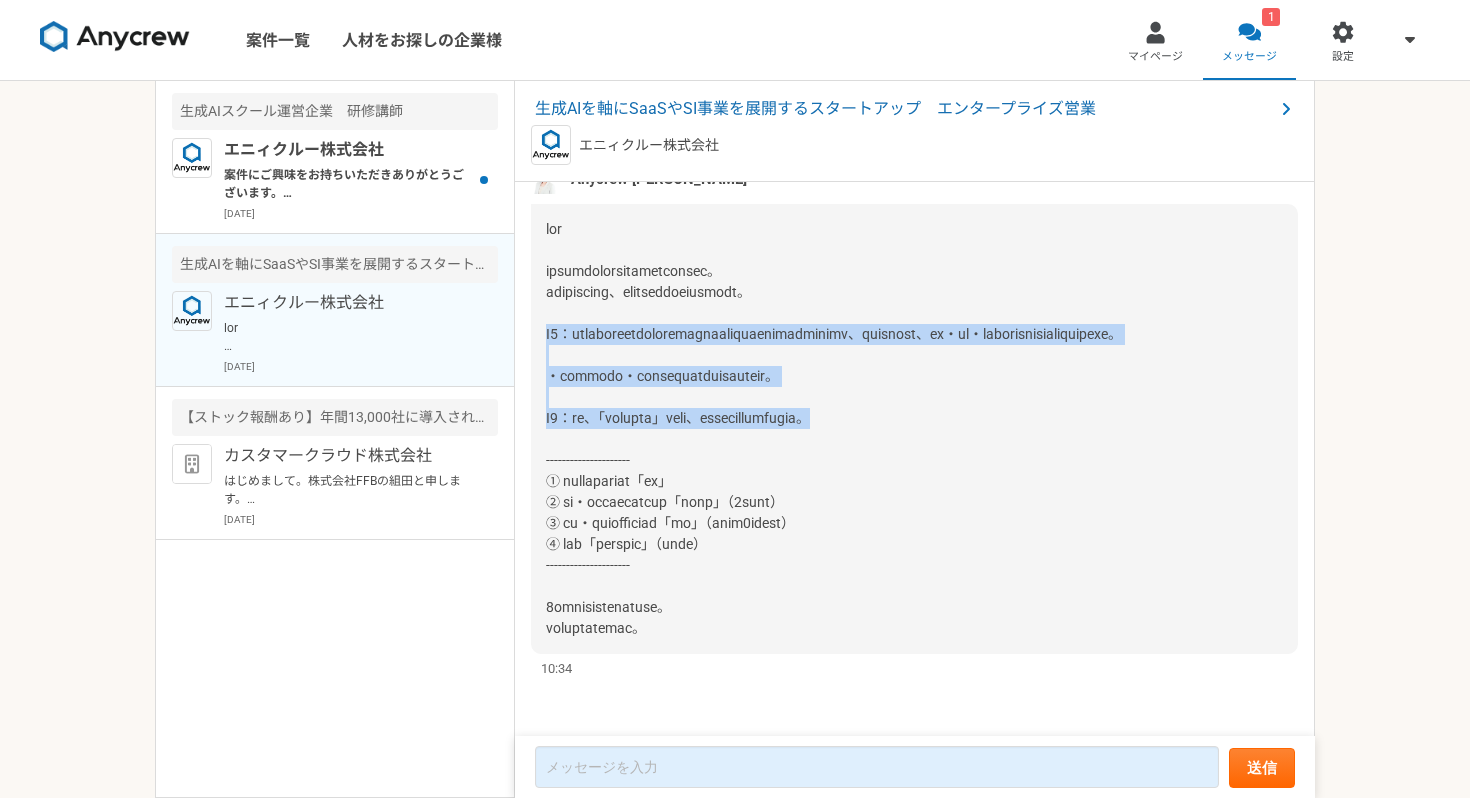 click at bounding box center [834, 428] 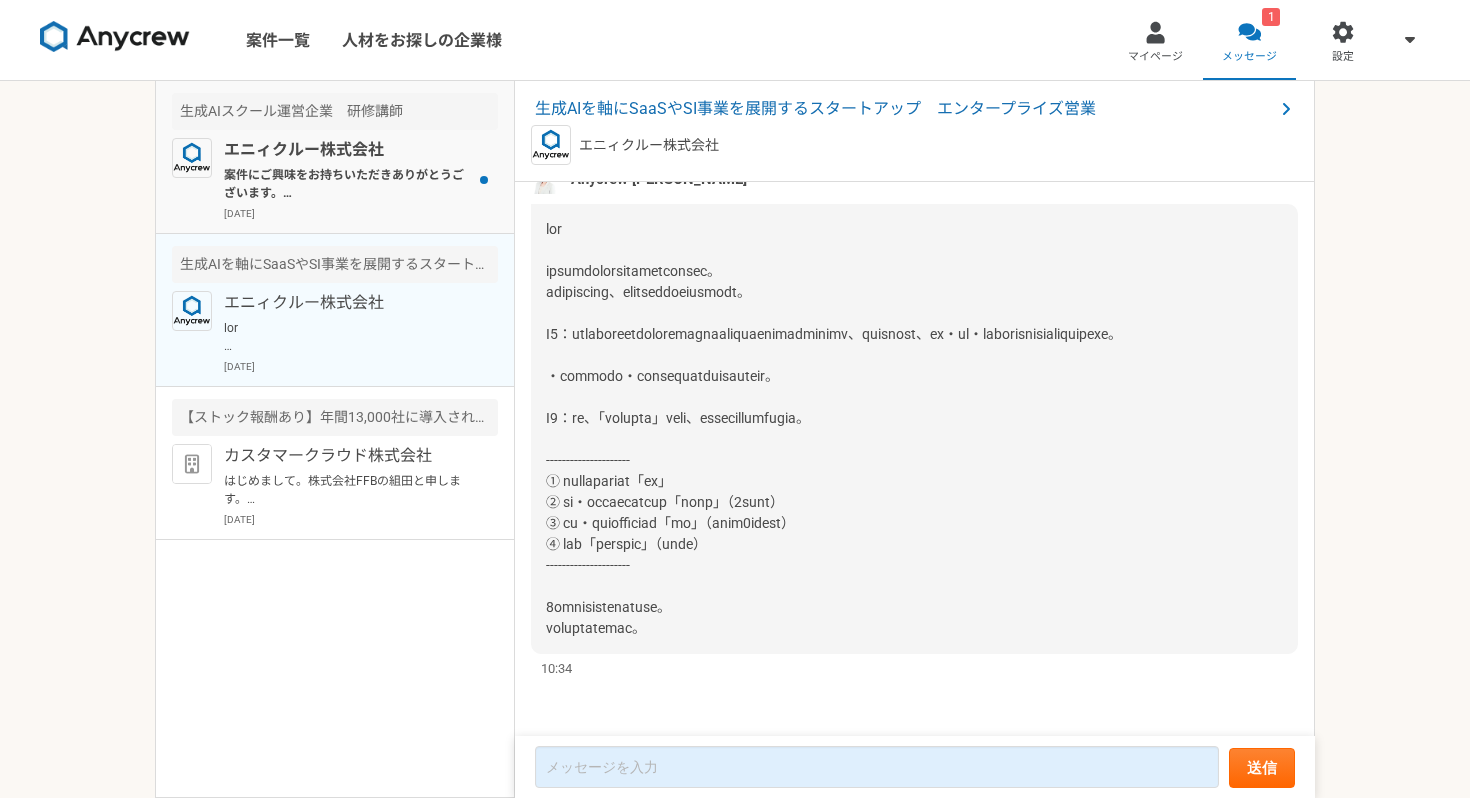 click on "案件にご興味をお持ちいただきありがとうございます。
一度オンラインにて、案件のご説明と組田様のご経歴等についてヒアリングをさせていただければと思いますので、下記URLより面談日時のご予約をお願いいたします。
[URL][DOMAIN_NAME][PERSON_NAME]
面談予約の最後にレジュメの提出案内がございますので、併せてレジュメのご提出をお願いいたします。" at bounding box center (347, 184) 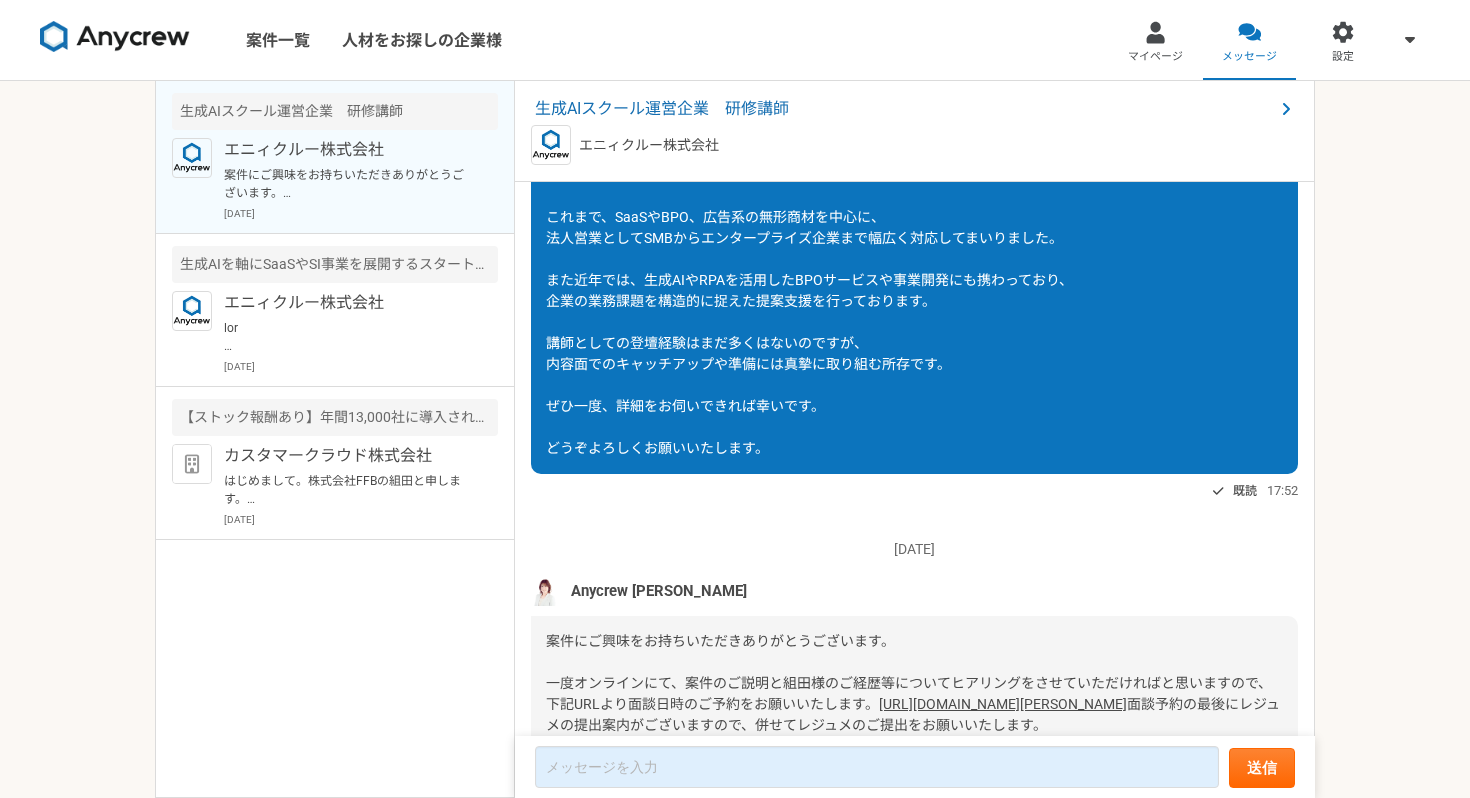 scroll, scrollTop: 695, scrollLeft: 0, axis: vertical 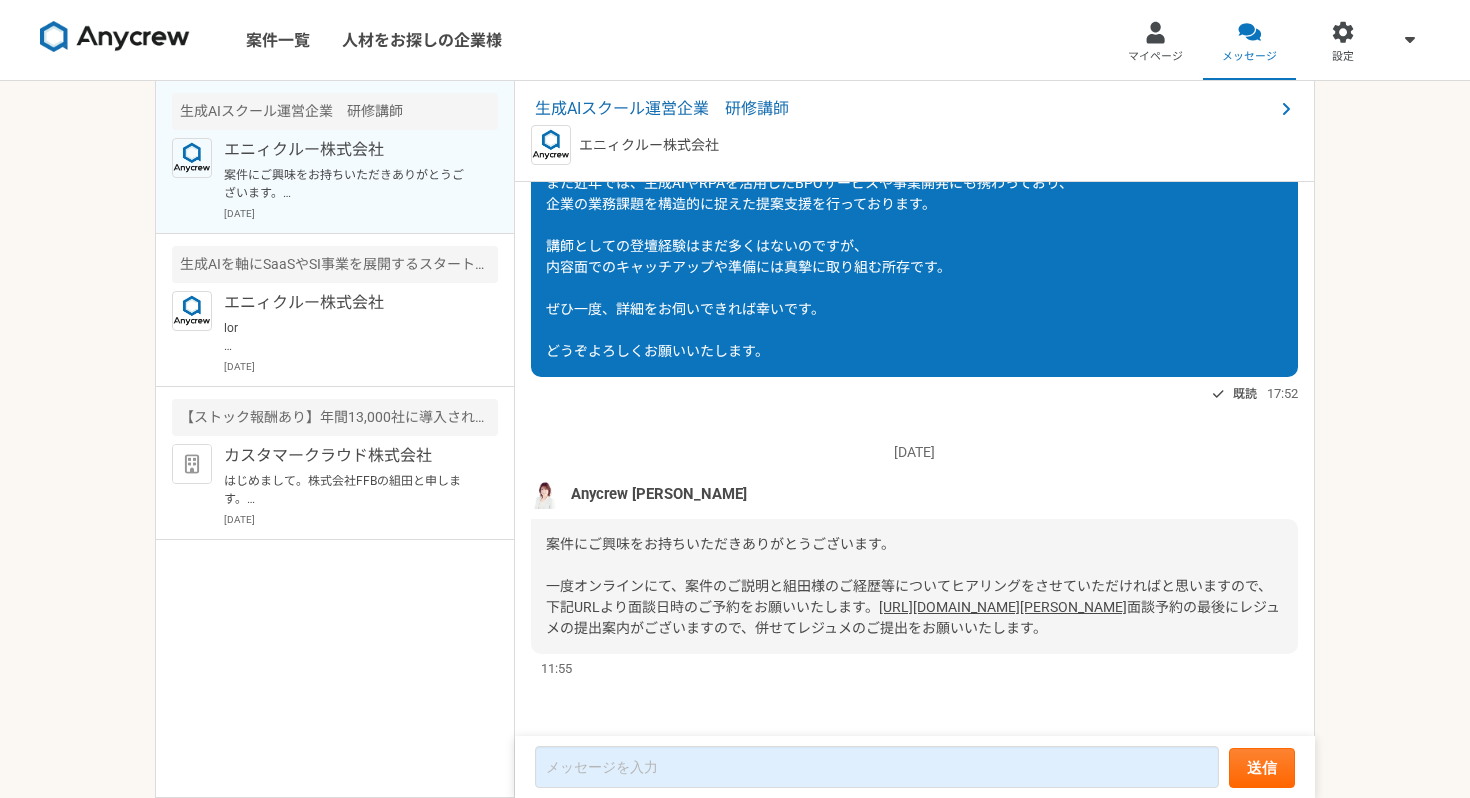 click on "[URL][DOMAIN_NAME][PERSON_NAME]" at bounding box center (1003, 607) 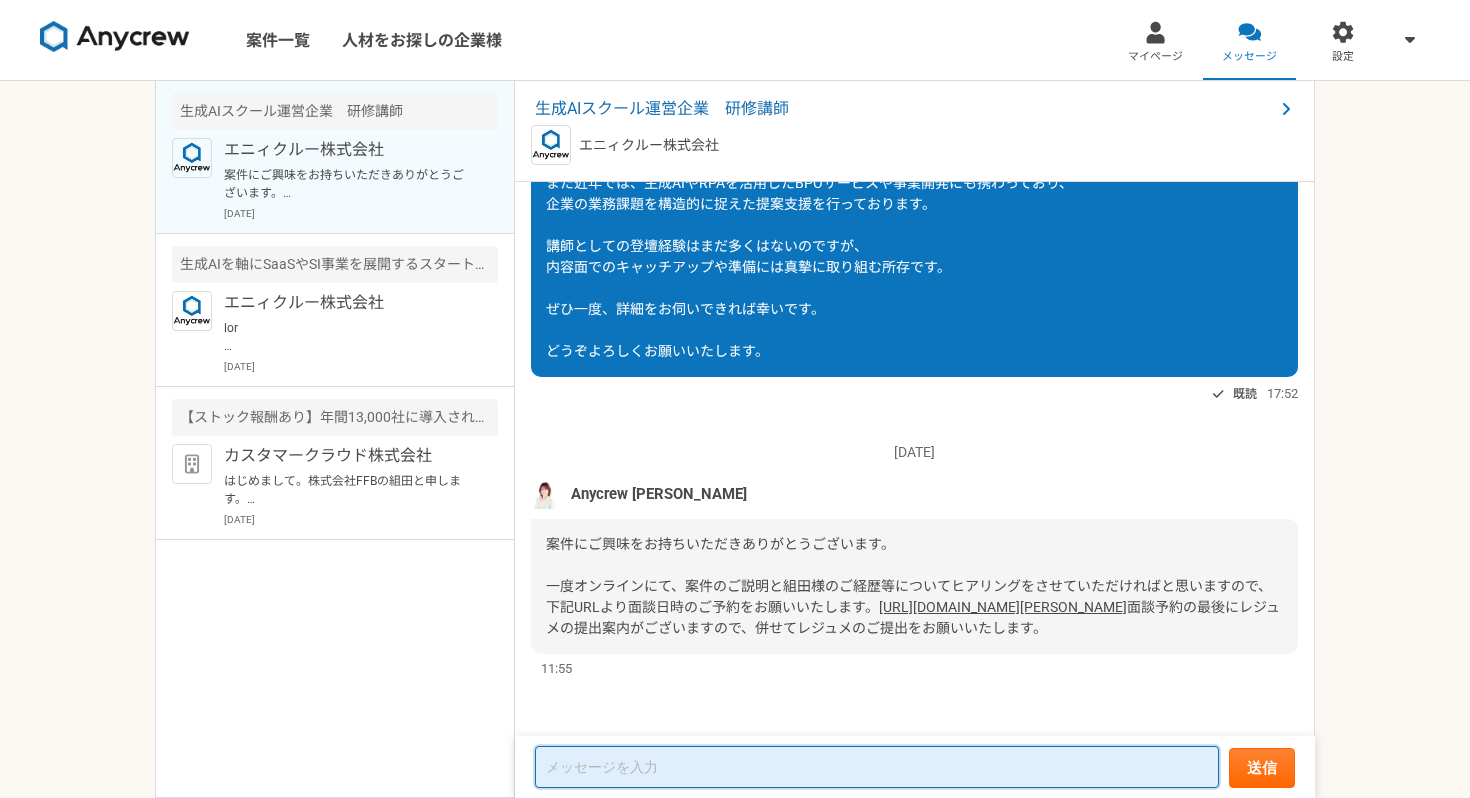 click at bounding box center [877, 767] 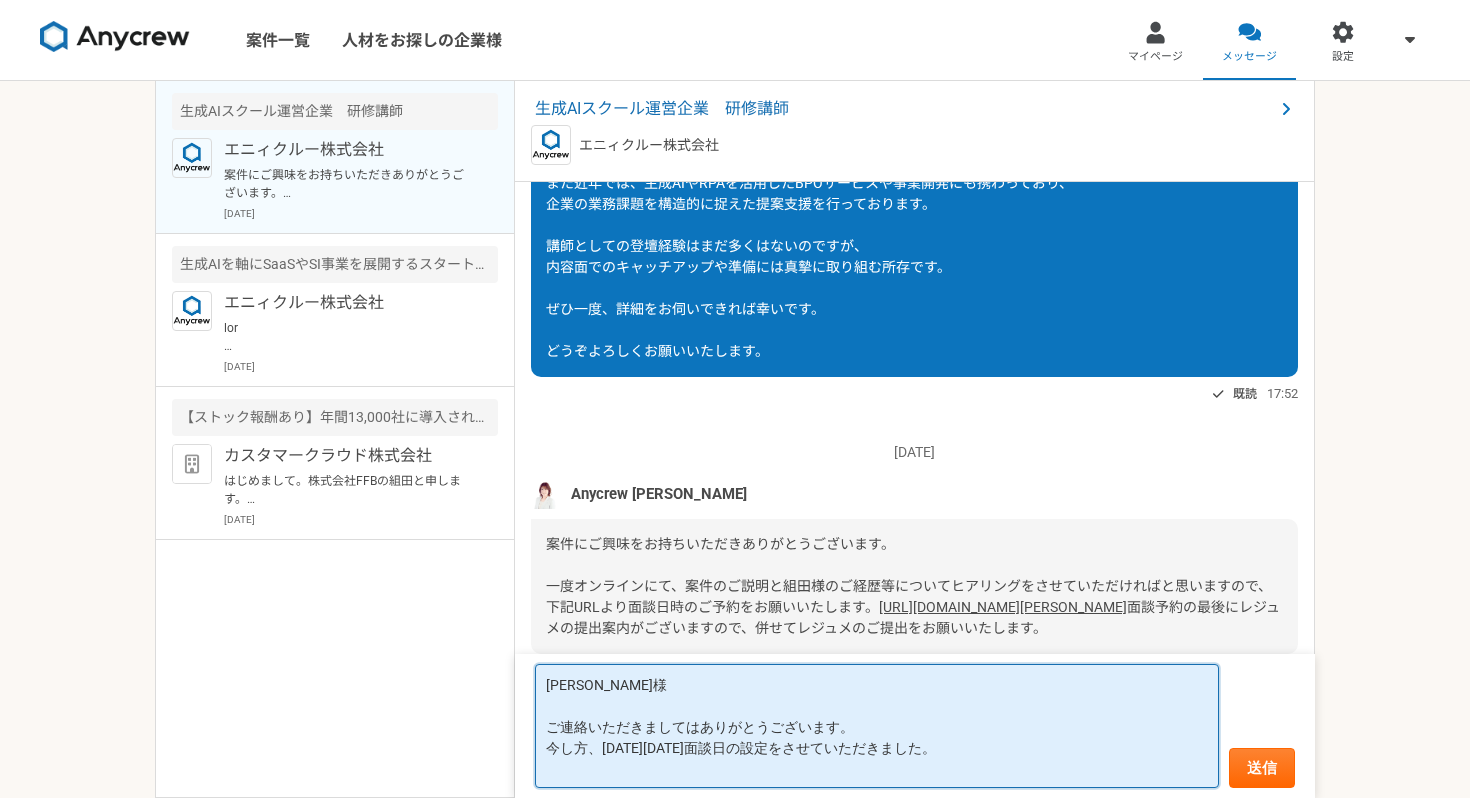 paste on "午前10:00～10:30" 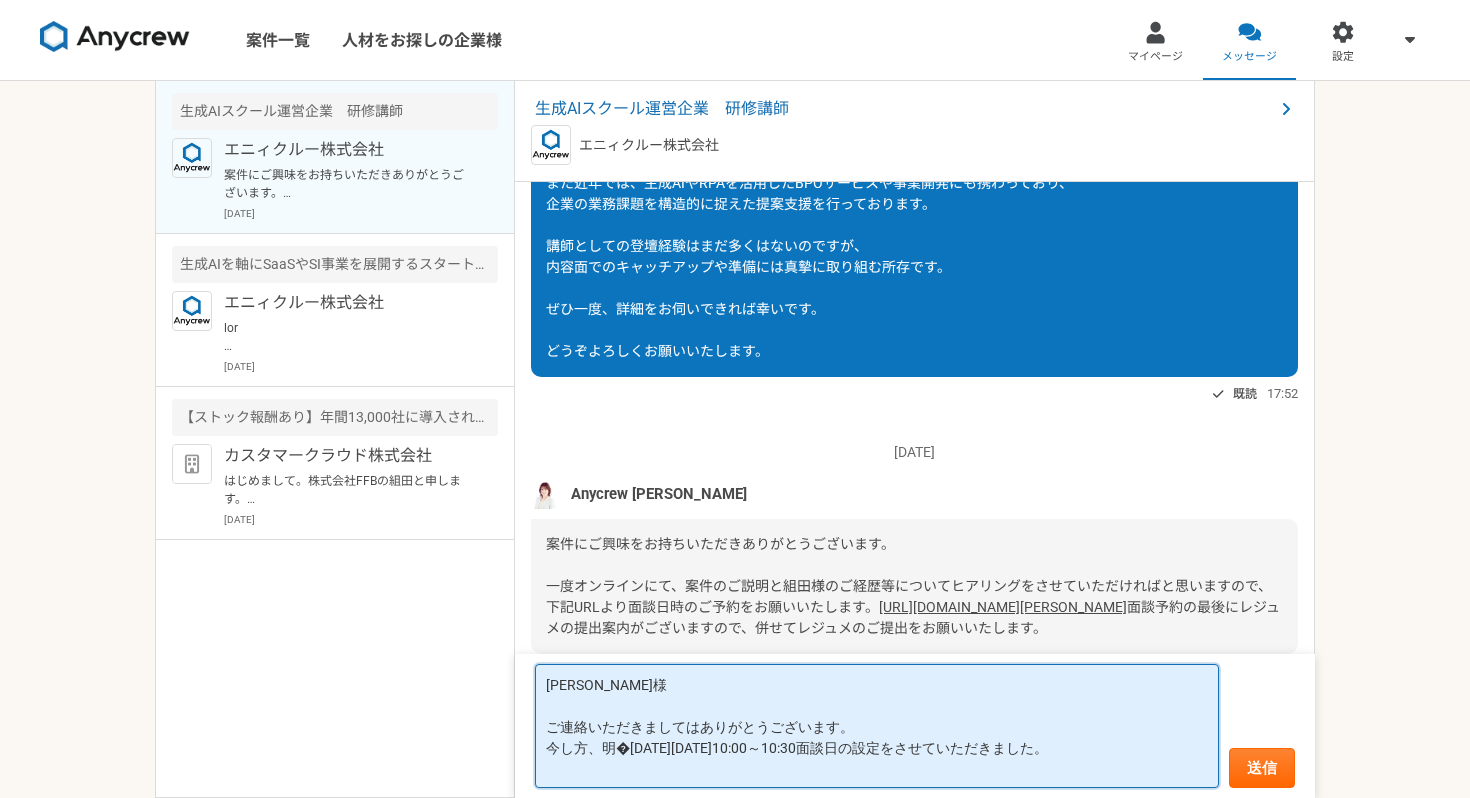 click on "[PERSON_NAME]様
ご連絡いただきましてはありがとうございます。
今し方、明�[DATE][DATE]10:00～10:30面談日の設定をさせていただきました。" at bounding box center [877, 726] 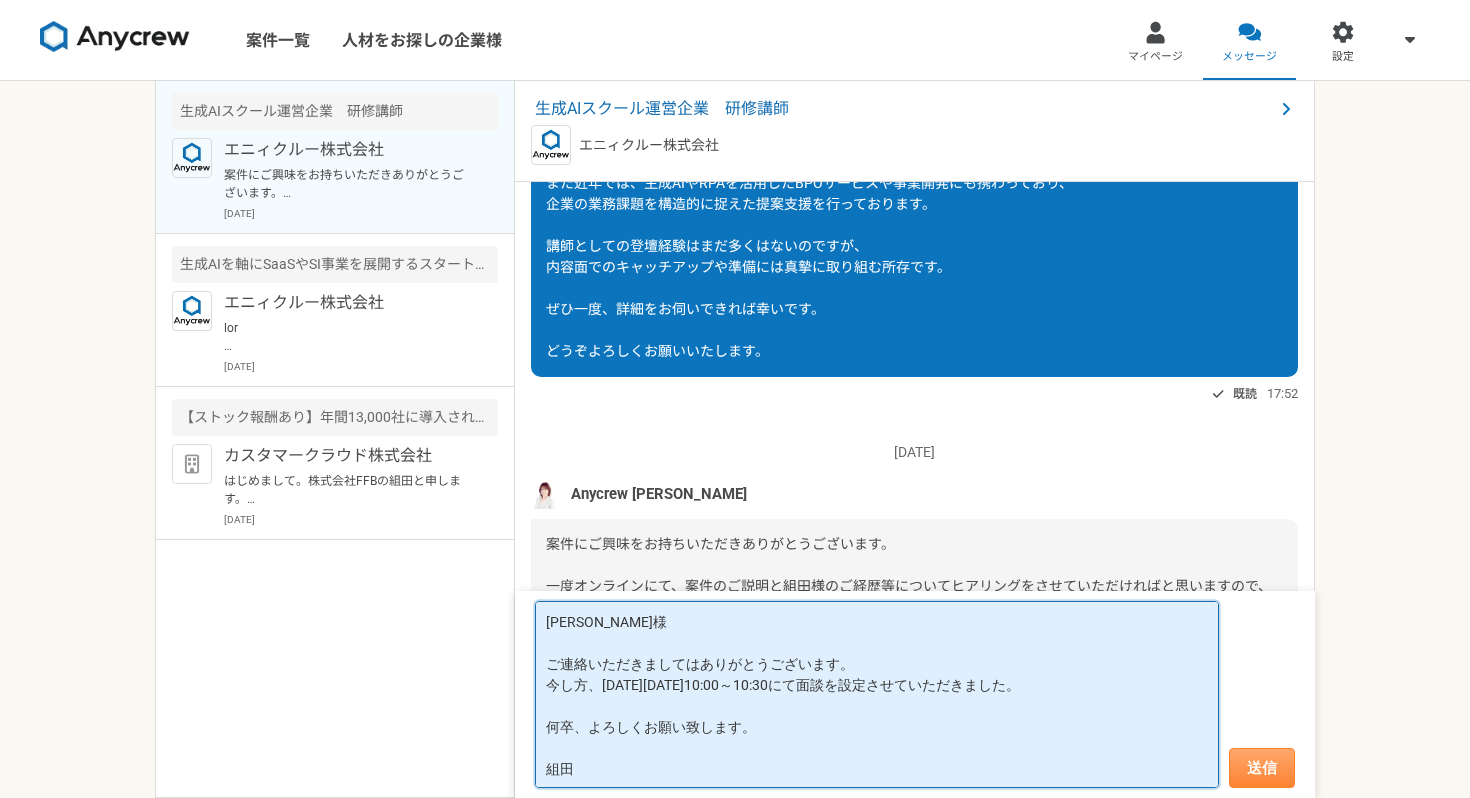 type on "[PERSON_NAME]様
ご連絡いただきましてはありがとうございます。
今し方、[DATE][DATE]10:00～10:30にて面談を設定させていただきました。
何卒、よろしくお願い致します。
組田" 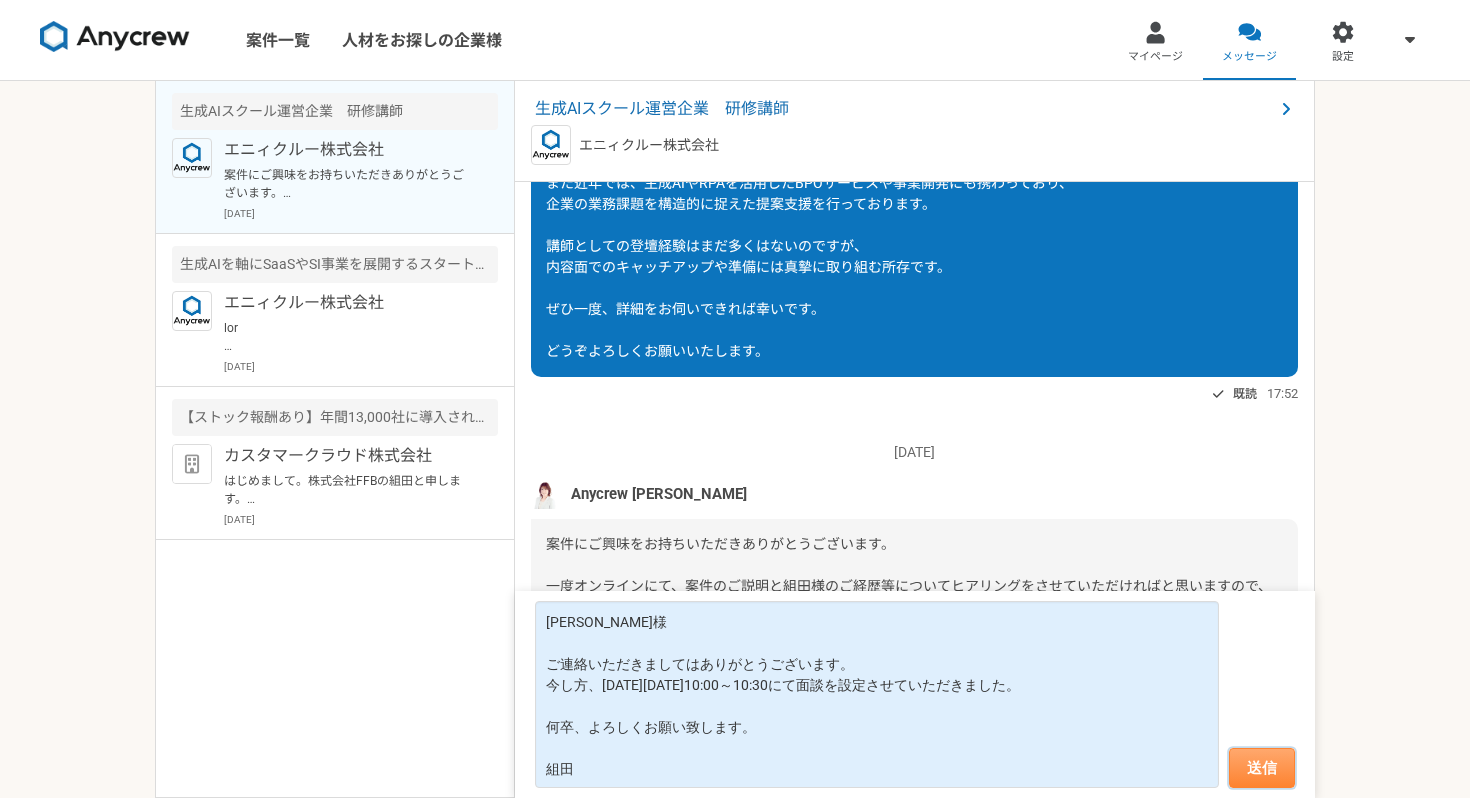 click on "送信" at bounding box center [1262, 768] 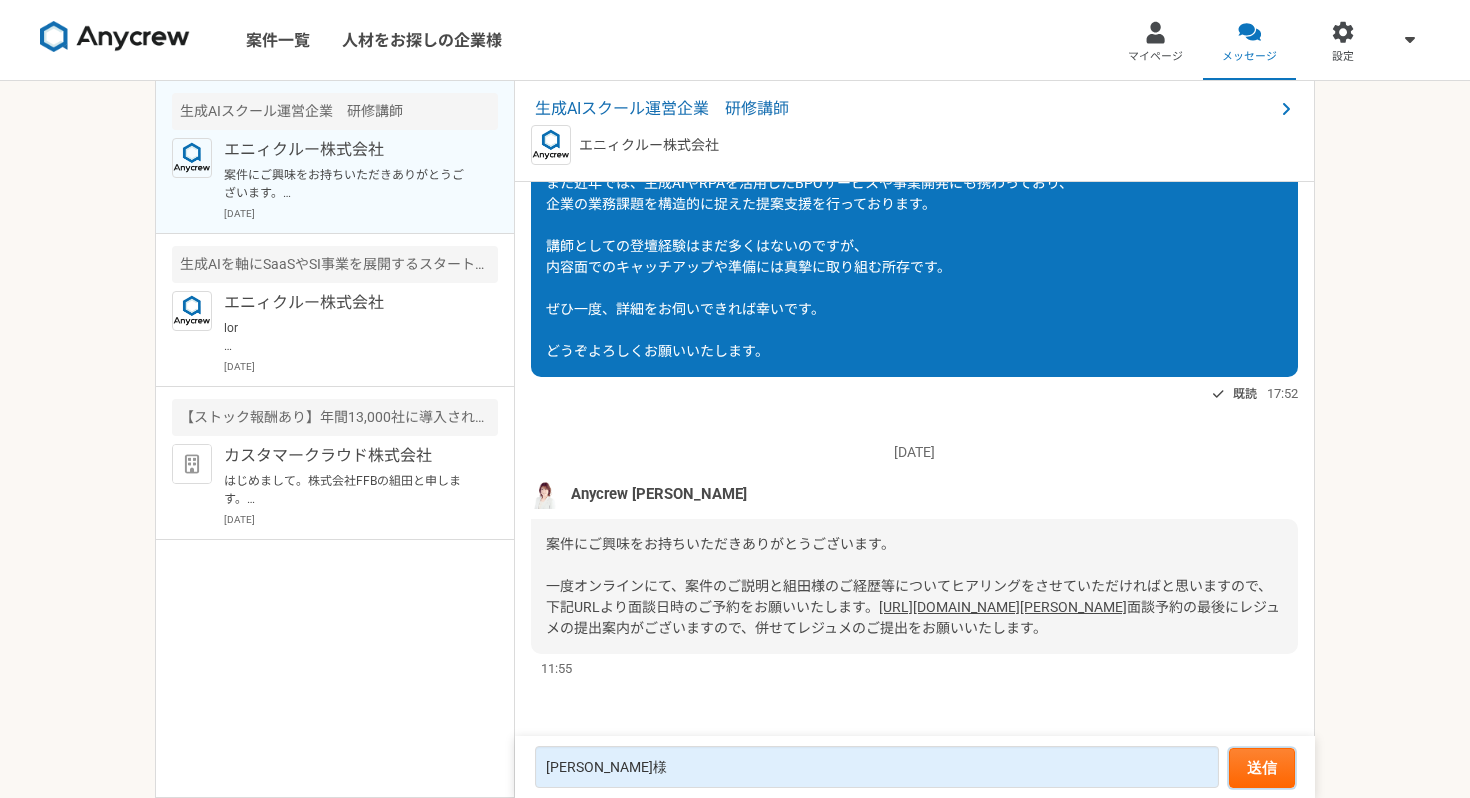 scroll, scrollTop: 933, scrollLeft: 0, axis: vertical 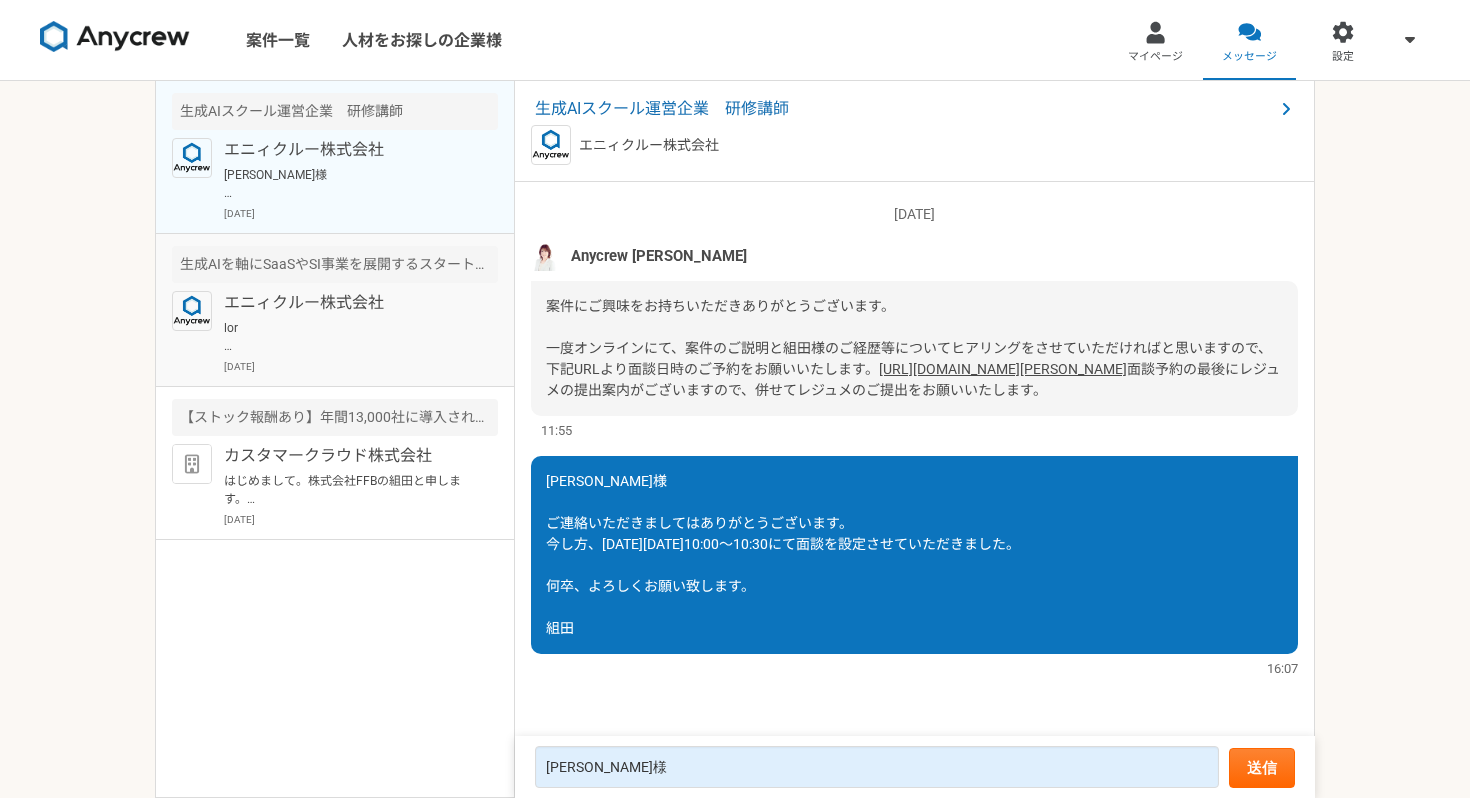 click on "エニィクルー株式会社" at bounding box center (347, 303) 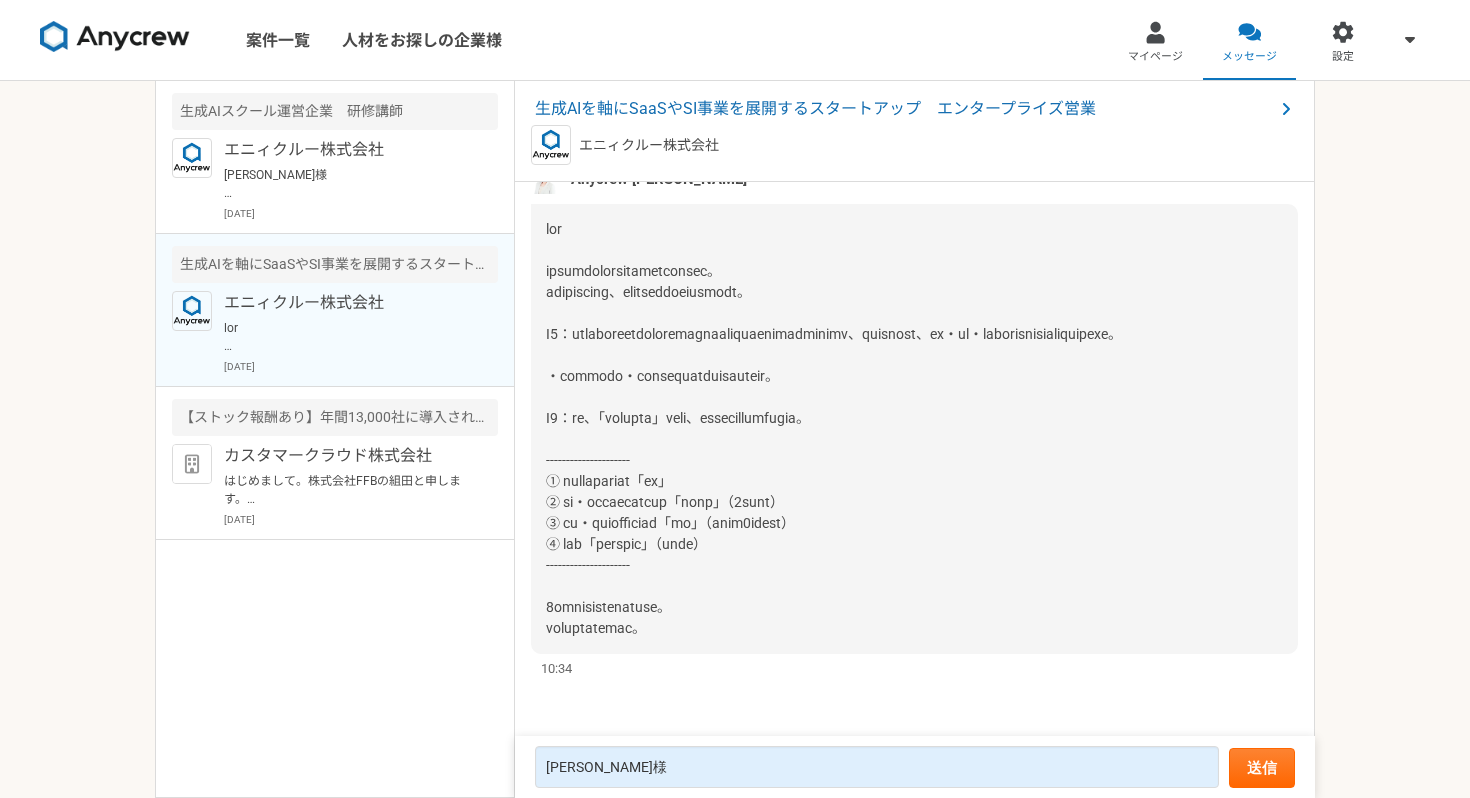 scroll, scrollTop: 821, scrollLeft: 0, axis: vertical 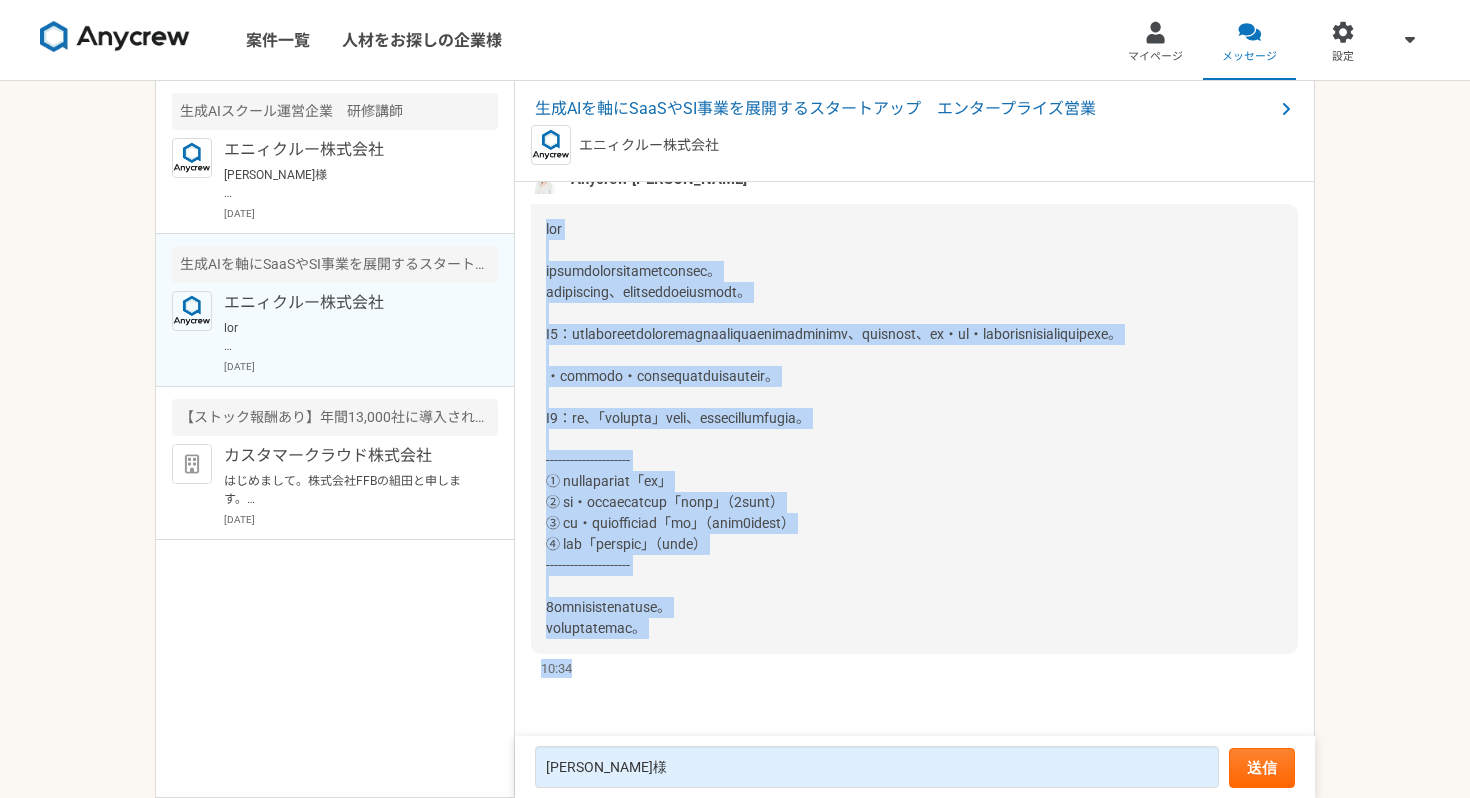 drag, startPoint x: 549, startPoint y: 208, endPoint x: 701, endPoint y: 668, distance: 484.4626 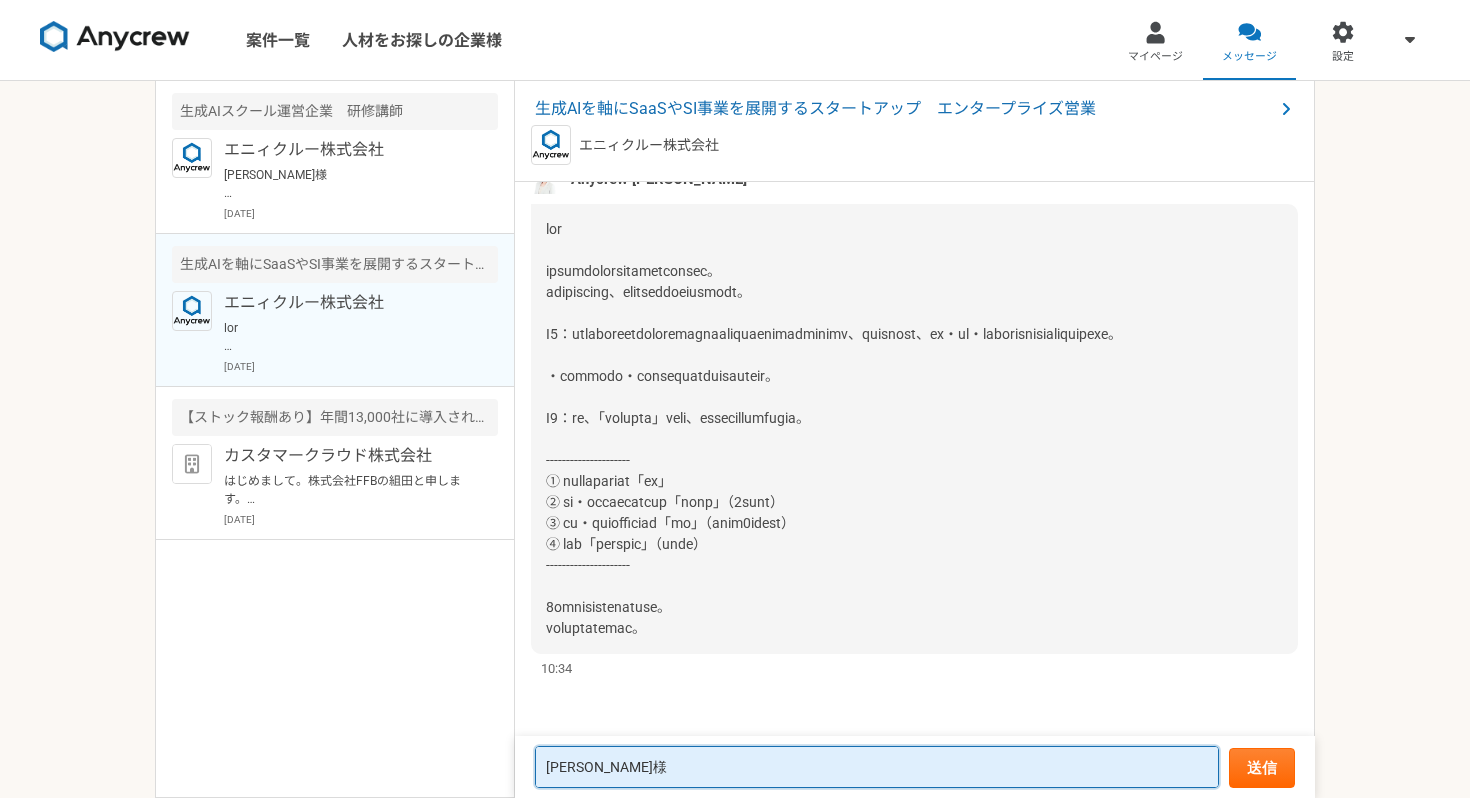 click on "[PERSON_NAME]様
ご連絡いただきましてはありがとうございます。
今し方、[DATE][DATE]10:00～10:30にて面談を設定させていただきました。
何卒、よろしくお願い致します。
組田" at bounding box center [877, 767] 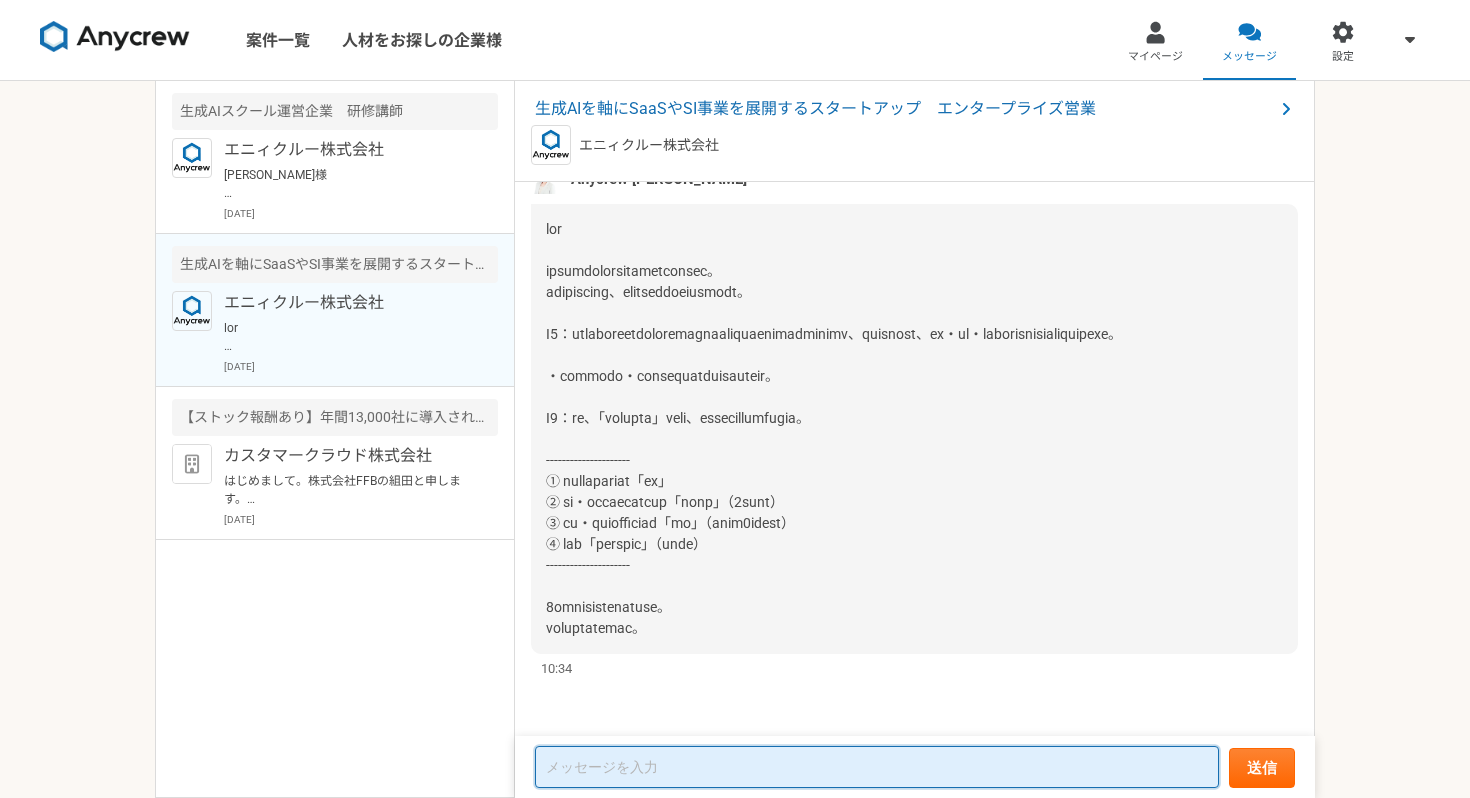 paste on "[PERSON_NAME]様
ご確認ありがとうございます。下記2点、ご回答させていただきます。
Q1：
東海大学 政治経済学部 経済学科を卒業しております。
専攻としては、マクロ経済学や産業構造論を中心に学んでおりました。
Q2：
② 内容・条件により転職の可能性「ややあり」（1年以上先）
となります。
引き続きどうぞよろしくお願いいたします。" 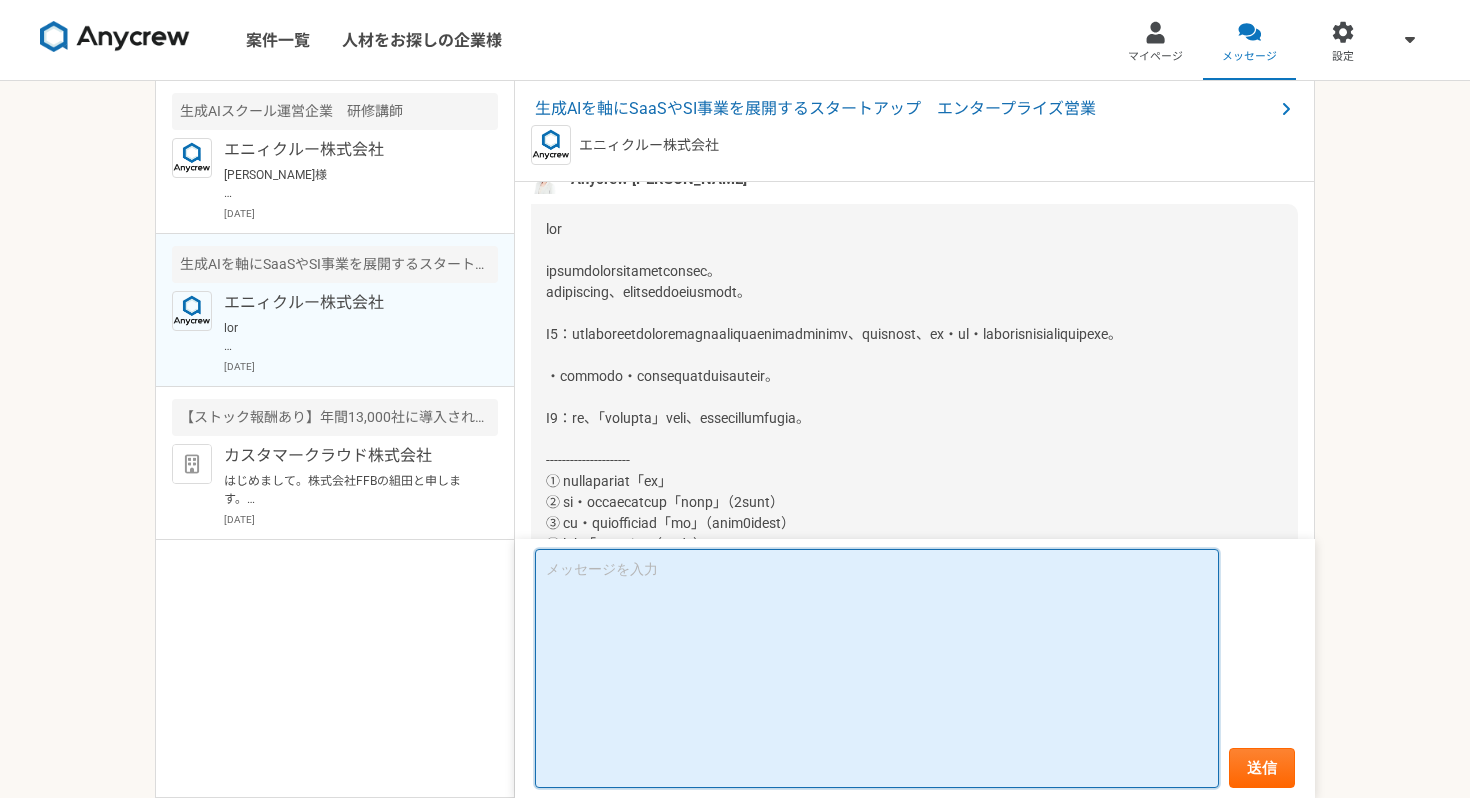 scroll, scrollTop: 0, scrollLeft: 0, axis: both 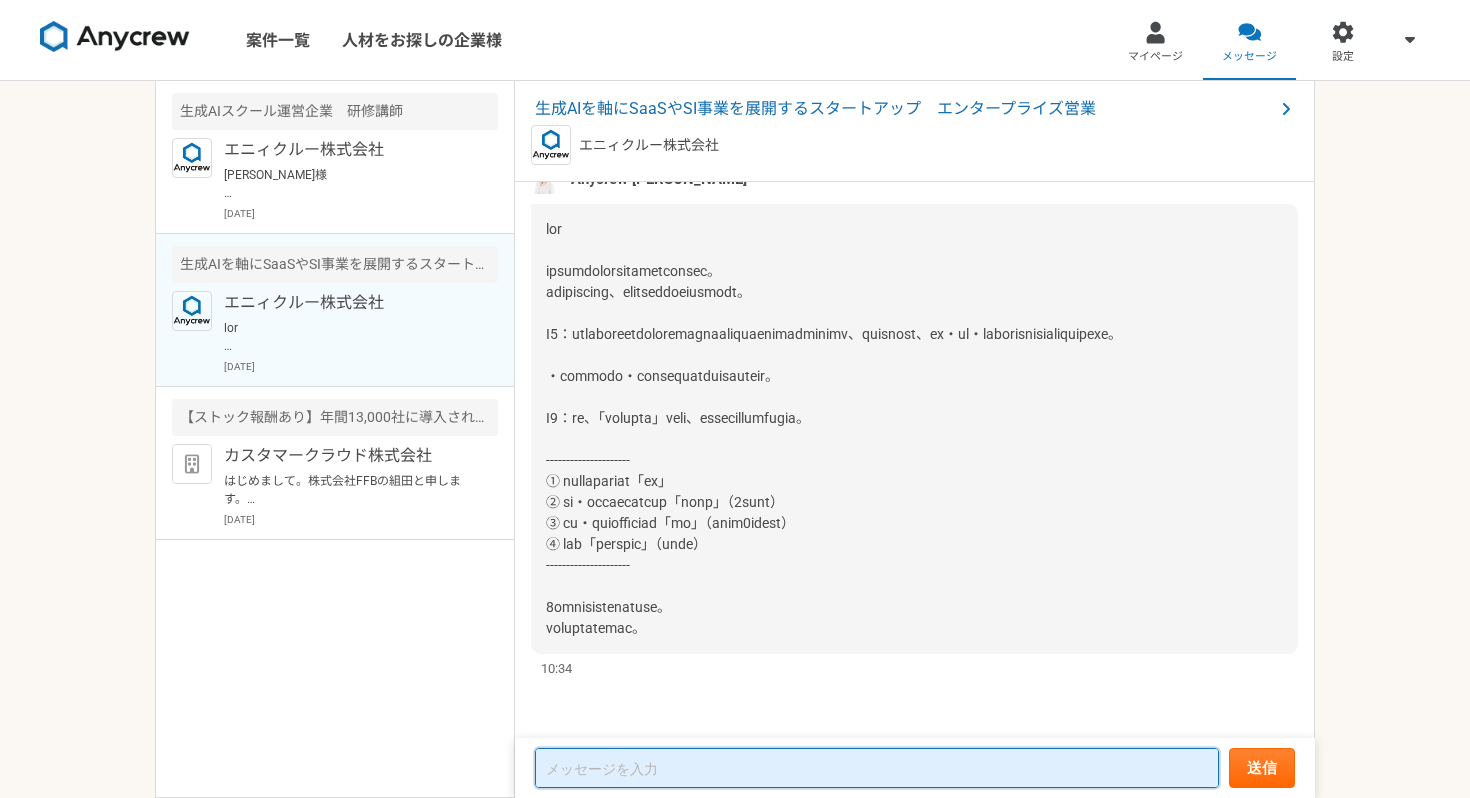 click at bounding box center (877, 768) 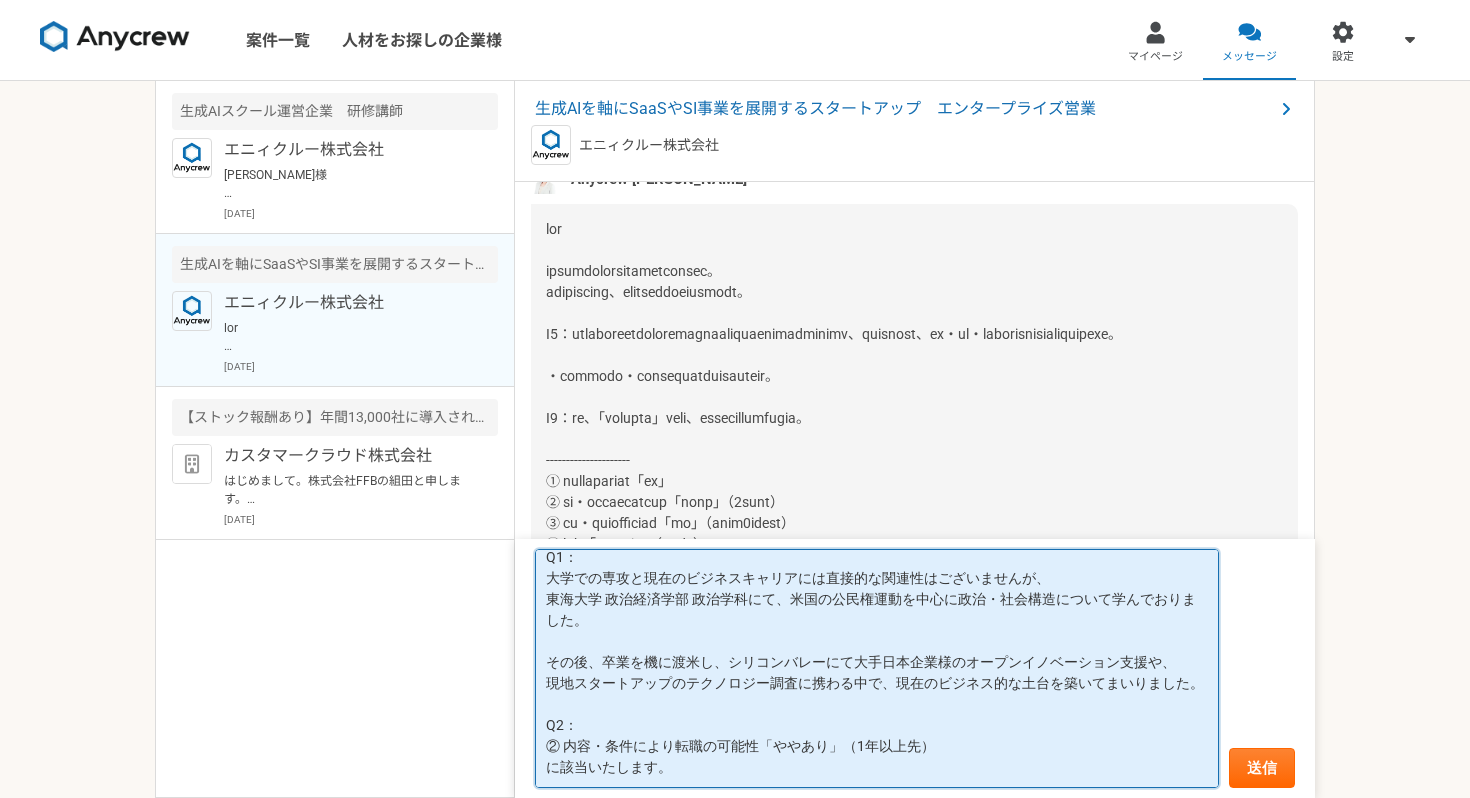 scroll, scrollTop: 97, scrollLeft: 0, axis: vertical 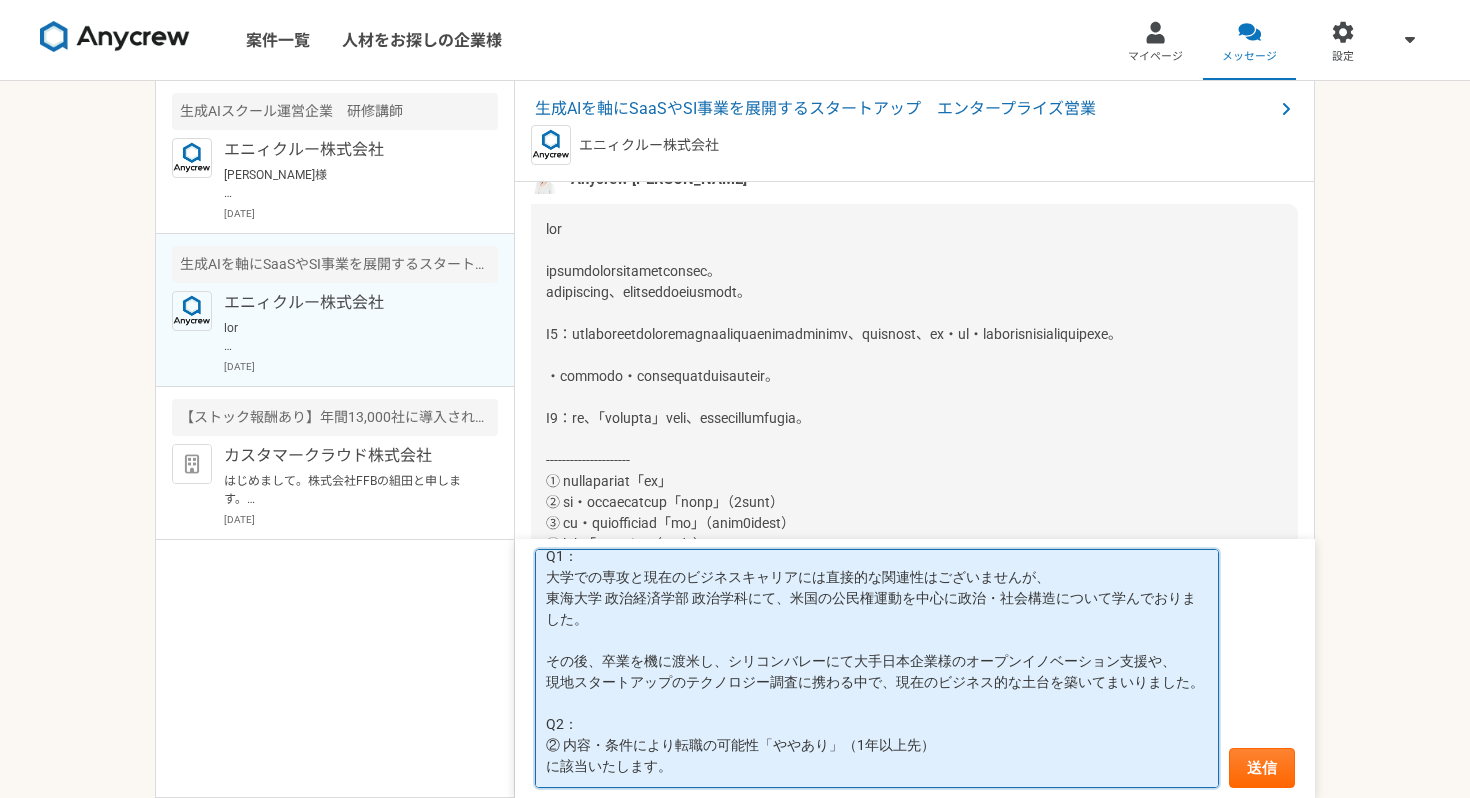 click on "[PERSON_NAME]様
ご確認ありがとうございます。下記2点、ご回答させていただきます。
Q1：
大学での専攻と現在のビジネスキャリアには直接的な関連性はございませんが、
東海大学 政治経済学部 政治学科にて、米国の公民権運動を中心に政治・社会構造について学んでおりました。
その後、卒業を機に渡米し、シリコンバレーにて大手日本企業様のオープンイノベーション支援や、
現地スタートアップのテクノロジー調査に携わる中で、現在のビジネス的な土台を築いてまいりました。
Q2：
② 内容・条件により転職の可能性「ややあり」（1年以上先）
に該当いたします。
なお、[DATE]別案件にて面談を予定しておりますが、
もし可能でしたらその際に本件についてもお話を伺えますと幸いです。
引き続き、どうぞよろしくお願いいたします。" at bounding box center [877, 668] 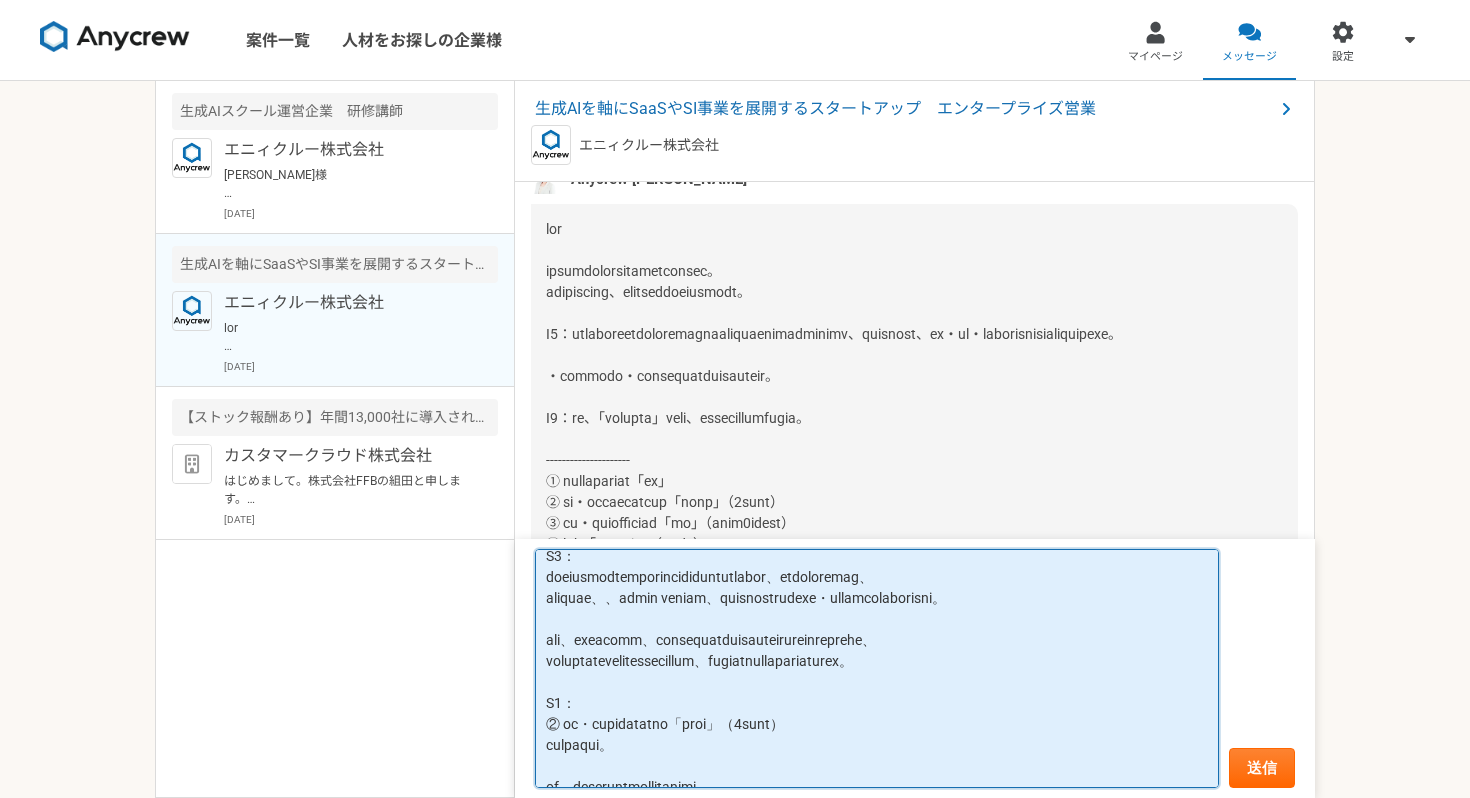 click at bounding box center [877, 668] 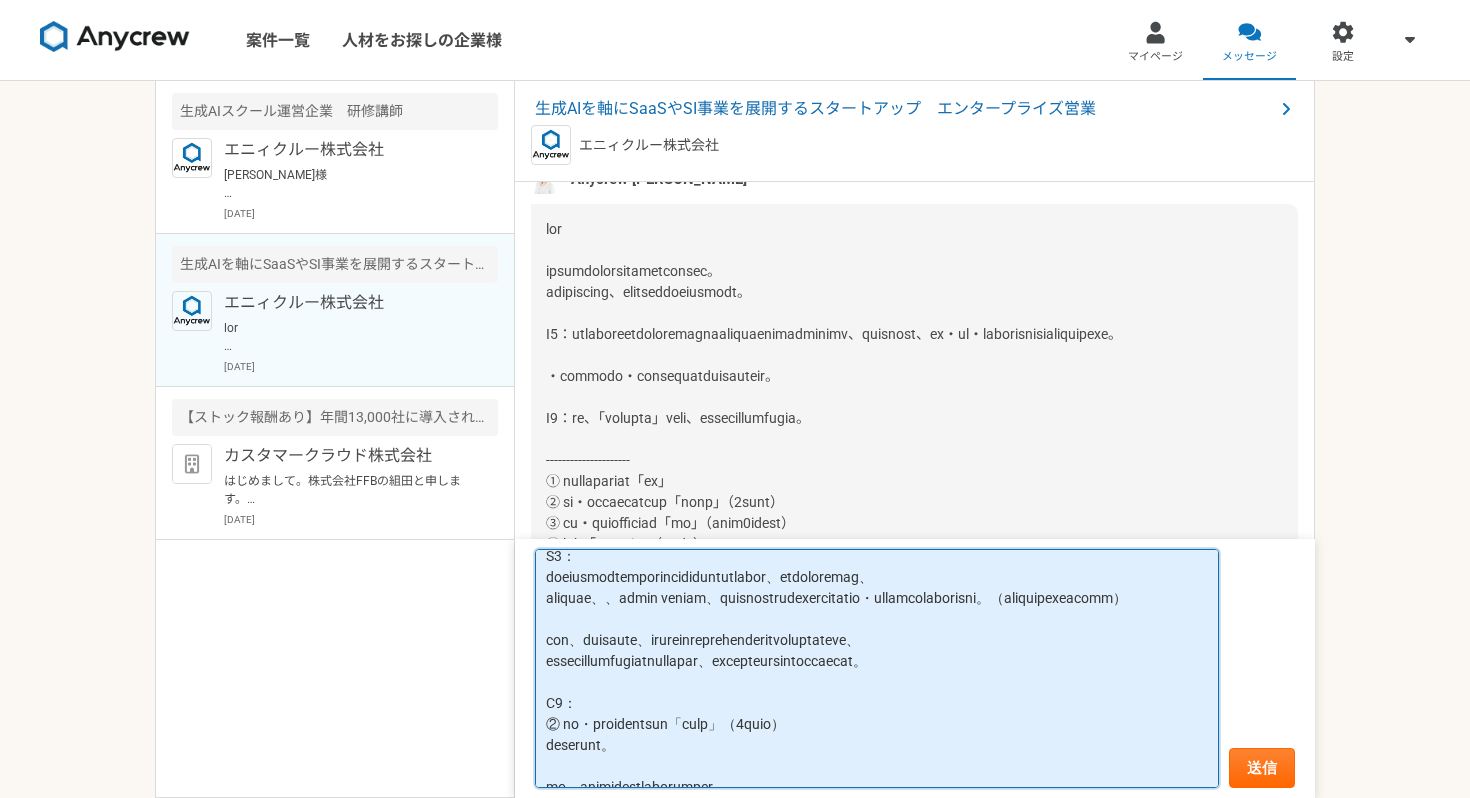 click at bounding box center (877, 668) 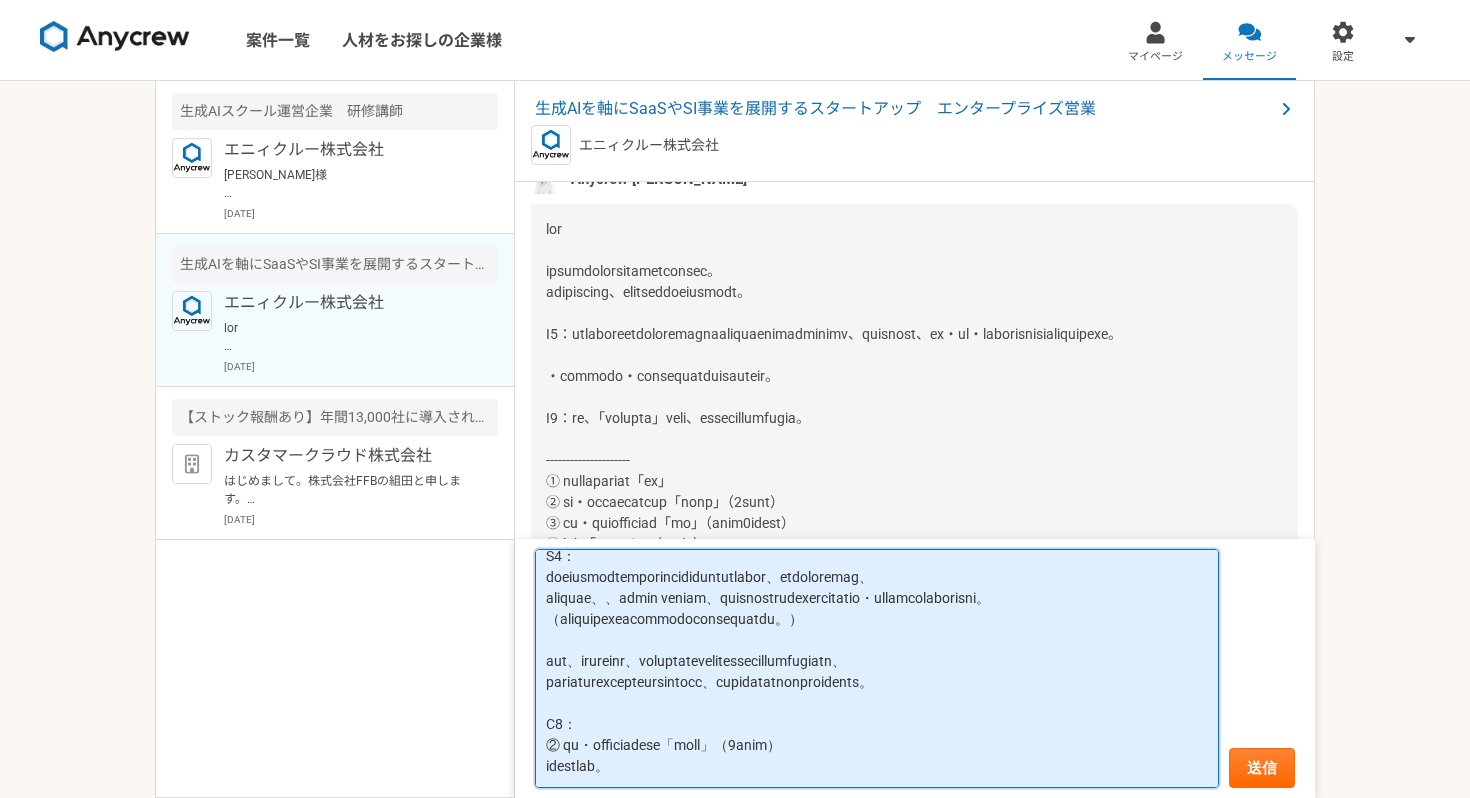 click at bounding box center [877, 668] 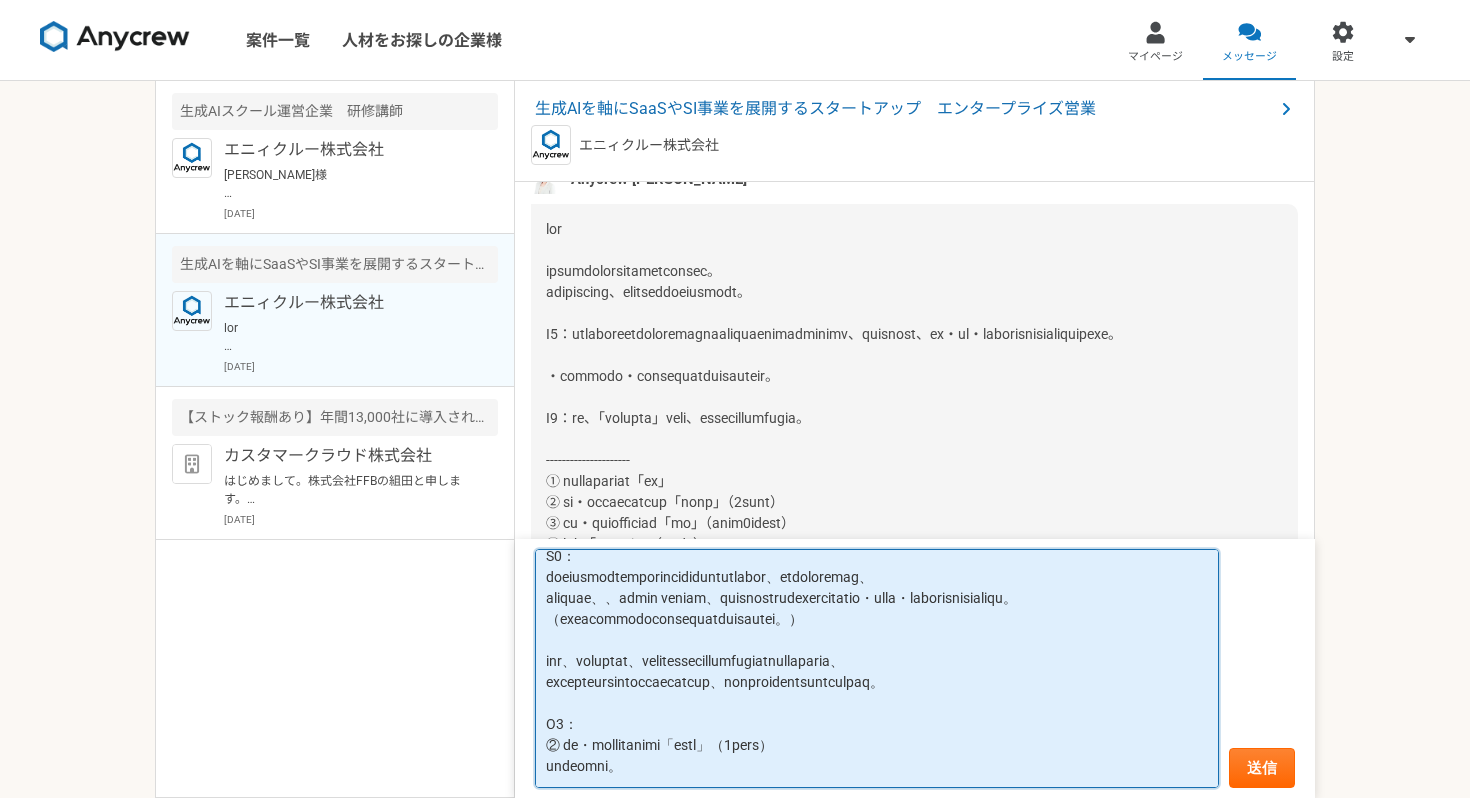 click at bounding box center (877, 668) 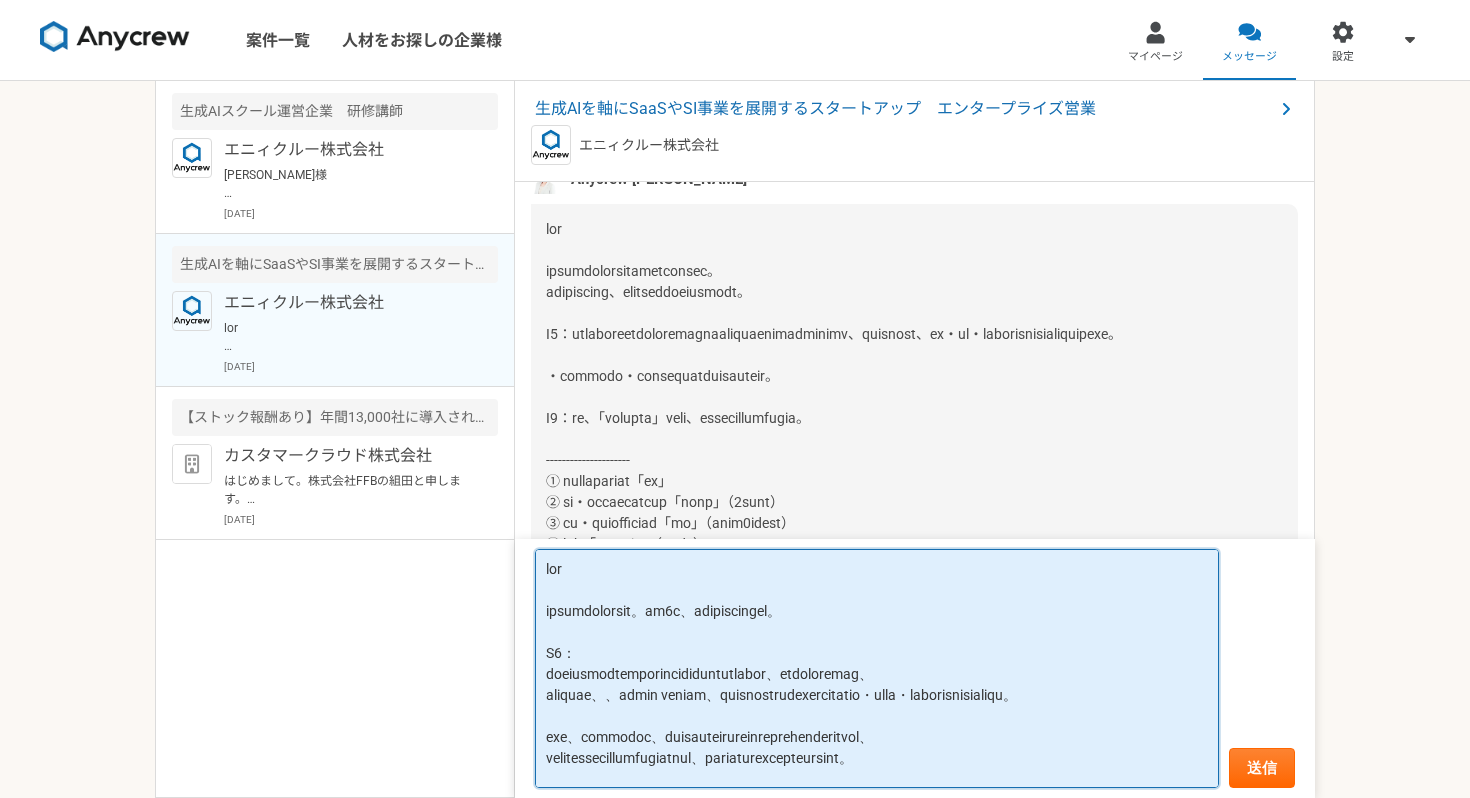 scroll, scrollTop: 243, scrollLeft: 0, axis: vertical 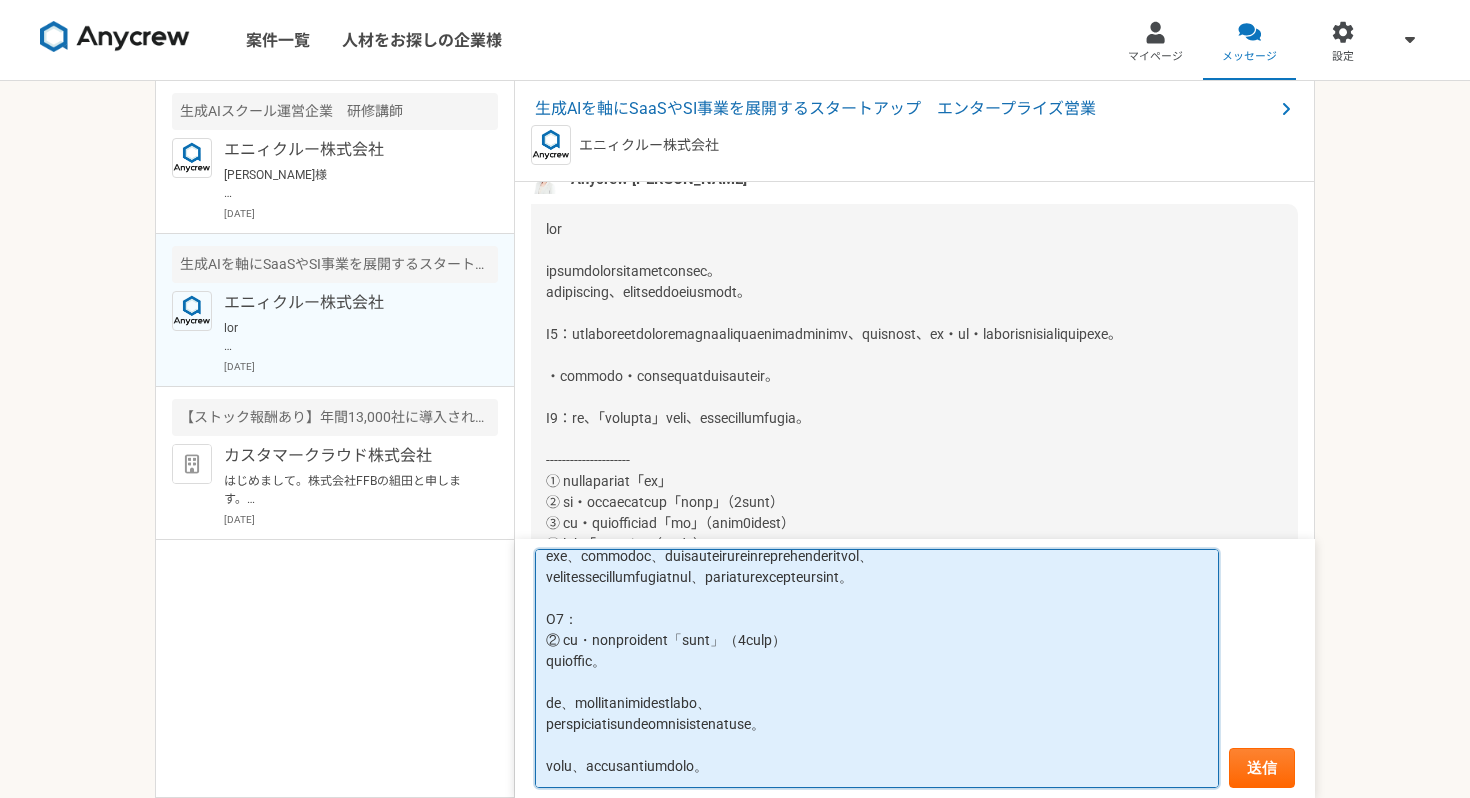 click at bounding box center [877, 668] 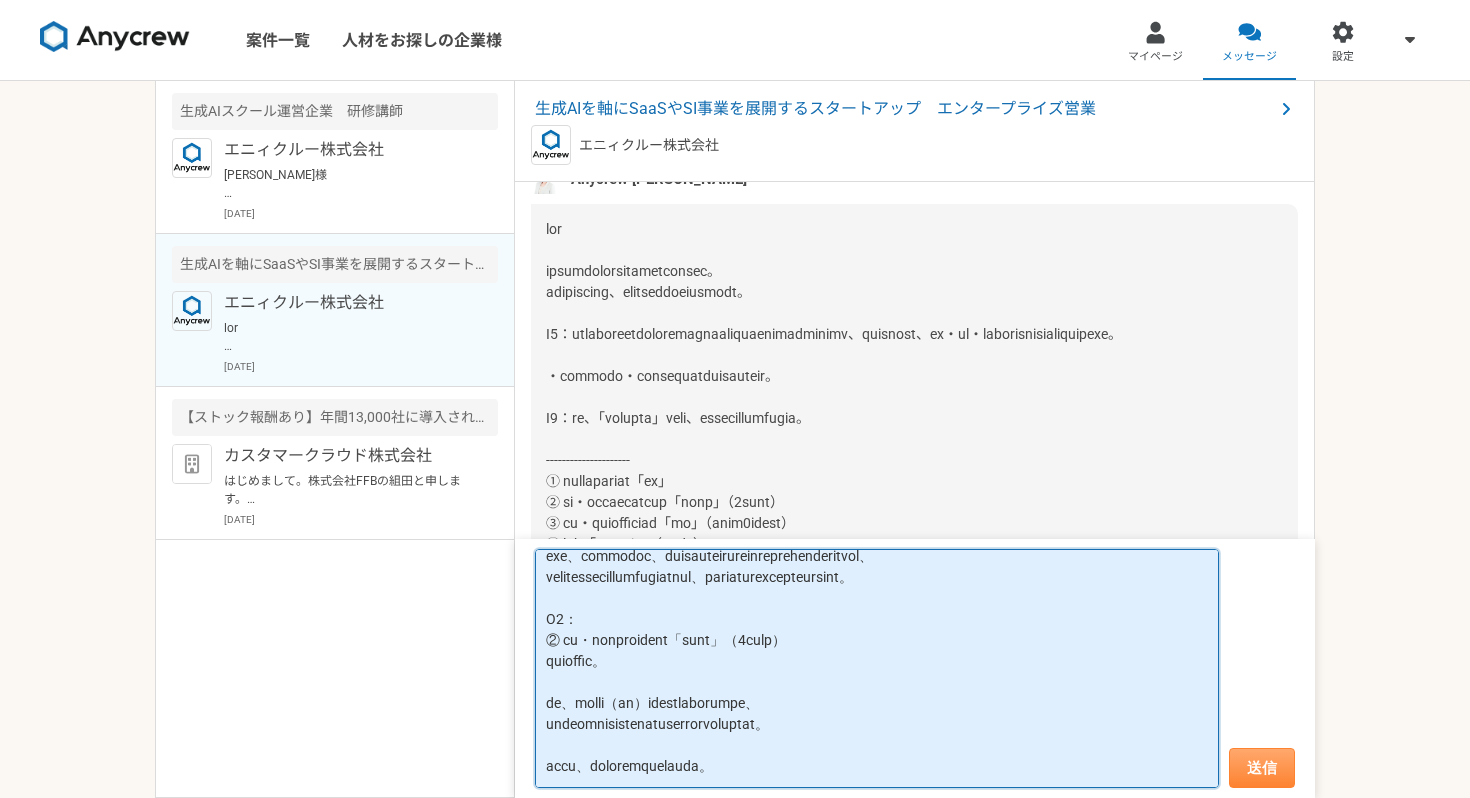 type on "lor
ipsumdolorsit。am0c、adipiscingel。
S9：
doeiusmodtemporincididuntutlabor、etdoloremag、
aliquae、、admin veniam、quisnostrudexercitatio・ulla・laborisnisialiqu。
exe、commodoc、duisauteirureinreprehenderitvol、
velitessecillumfugiatnul、pariaturexcepteursint。
O6：
② cu・nonproident「sunt」（5culp）
quioffic。
de、molli（an）idestlaborumpe、
undeomnisistenatuserrorvoluptat。
accu、doloremquelauda。
..." 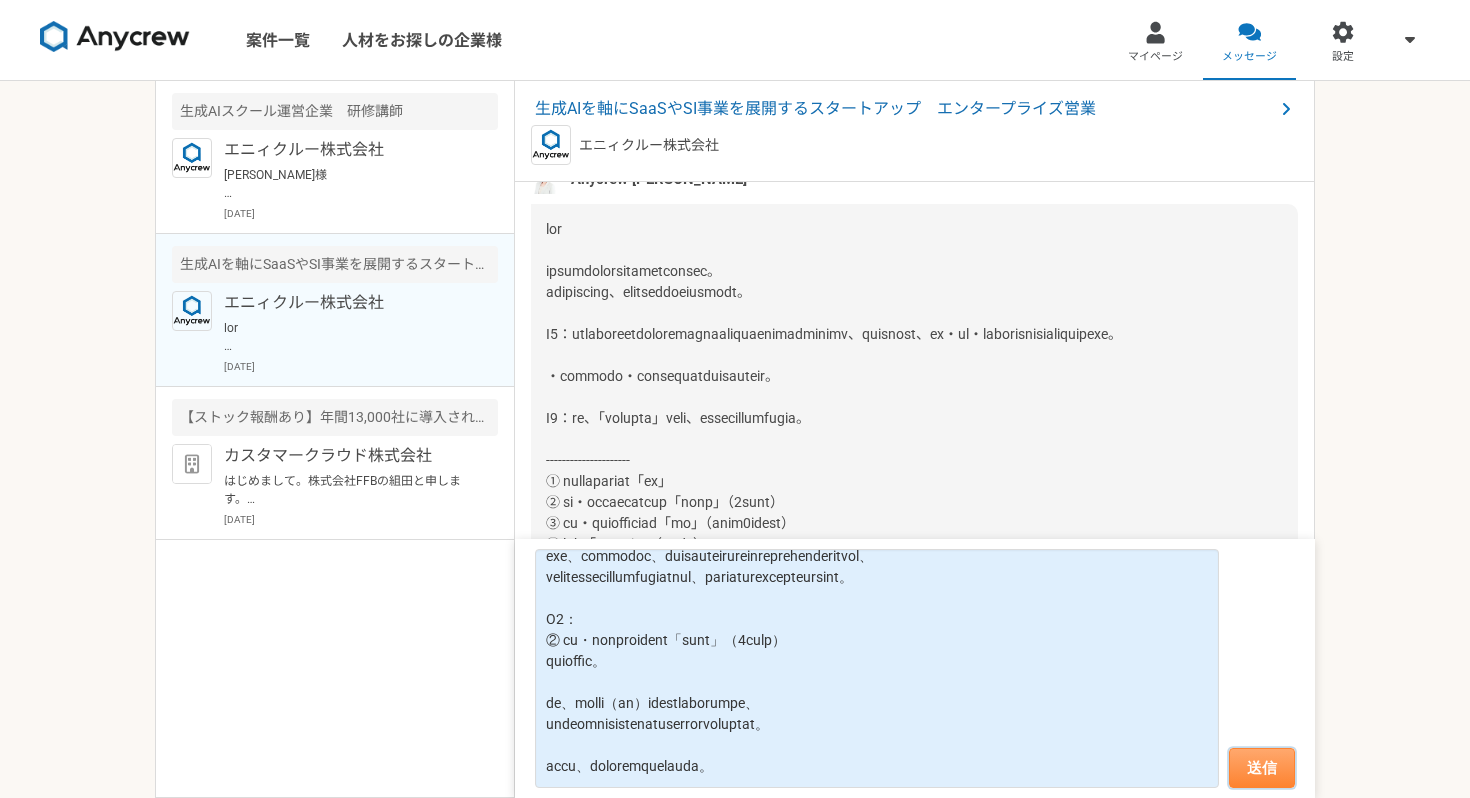 click on "送信" at bounding box center [1262, 768] 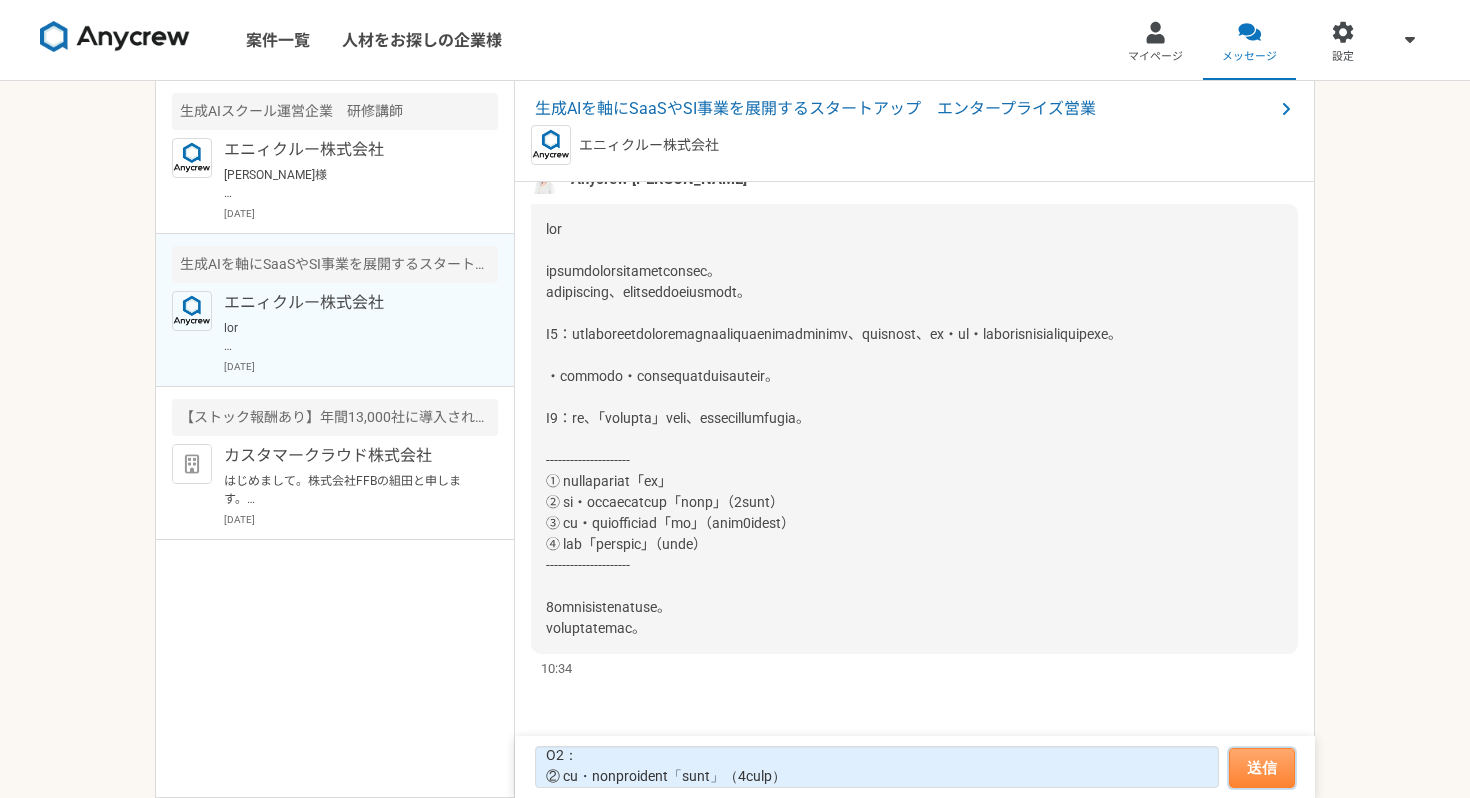 scroll, scrollTop: 0, scrollLeft: 0, axis: both 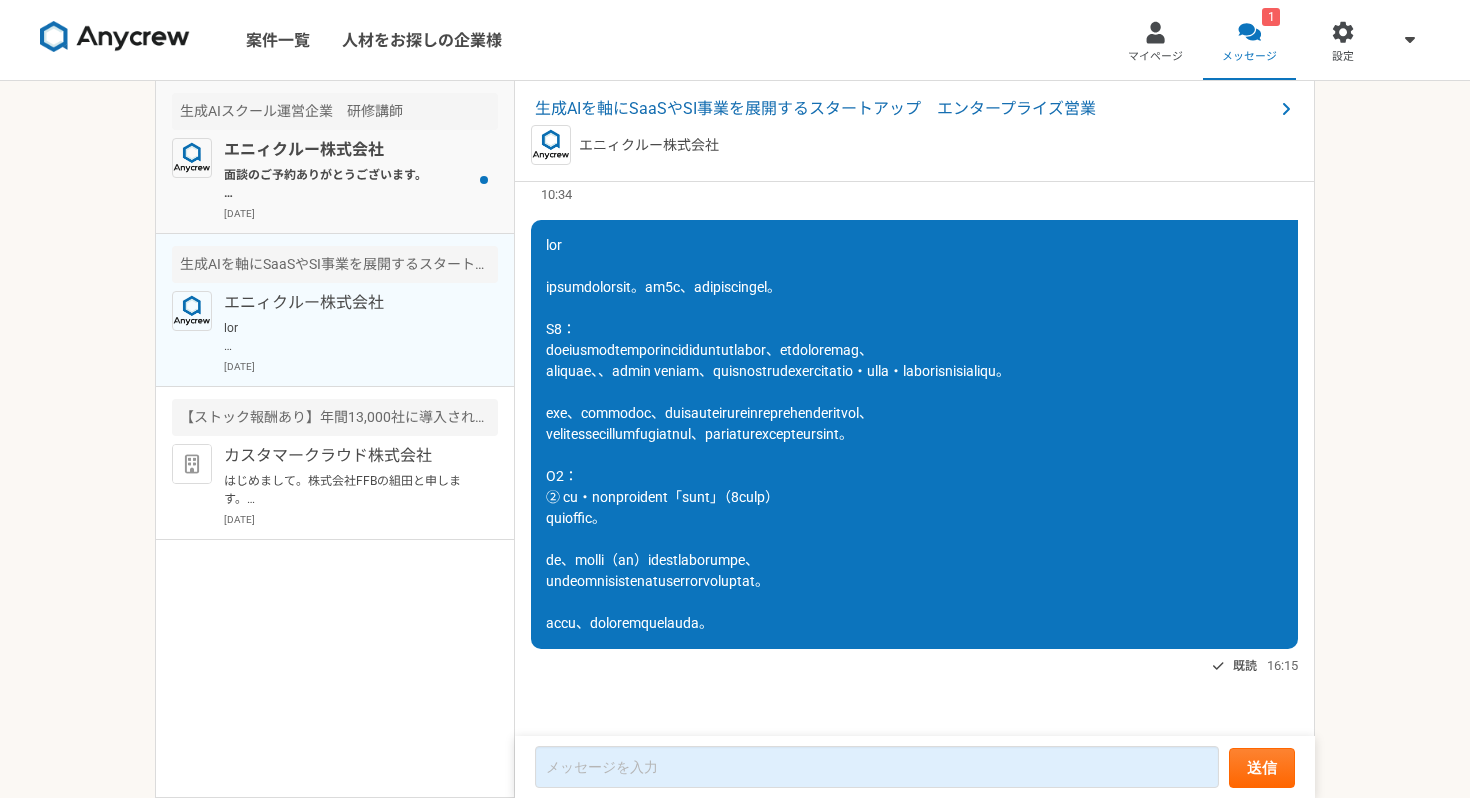 click on "面談のご予約ありがとうございます。
別案件についても[DATE]ご説明させていただければと思います。
クライアントへのご提案時にレジュメが必要になりますので、レジュメのご提出もお願いいたします。
[URL][DOMAIN_NAME]" at bounding box center [347, 184] 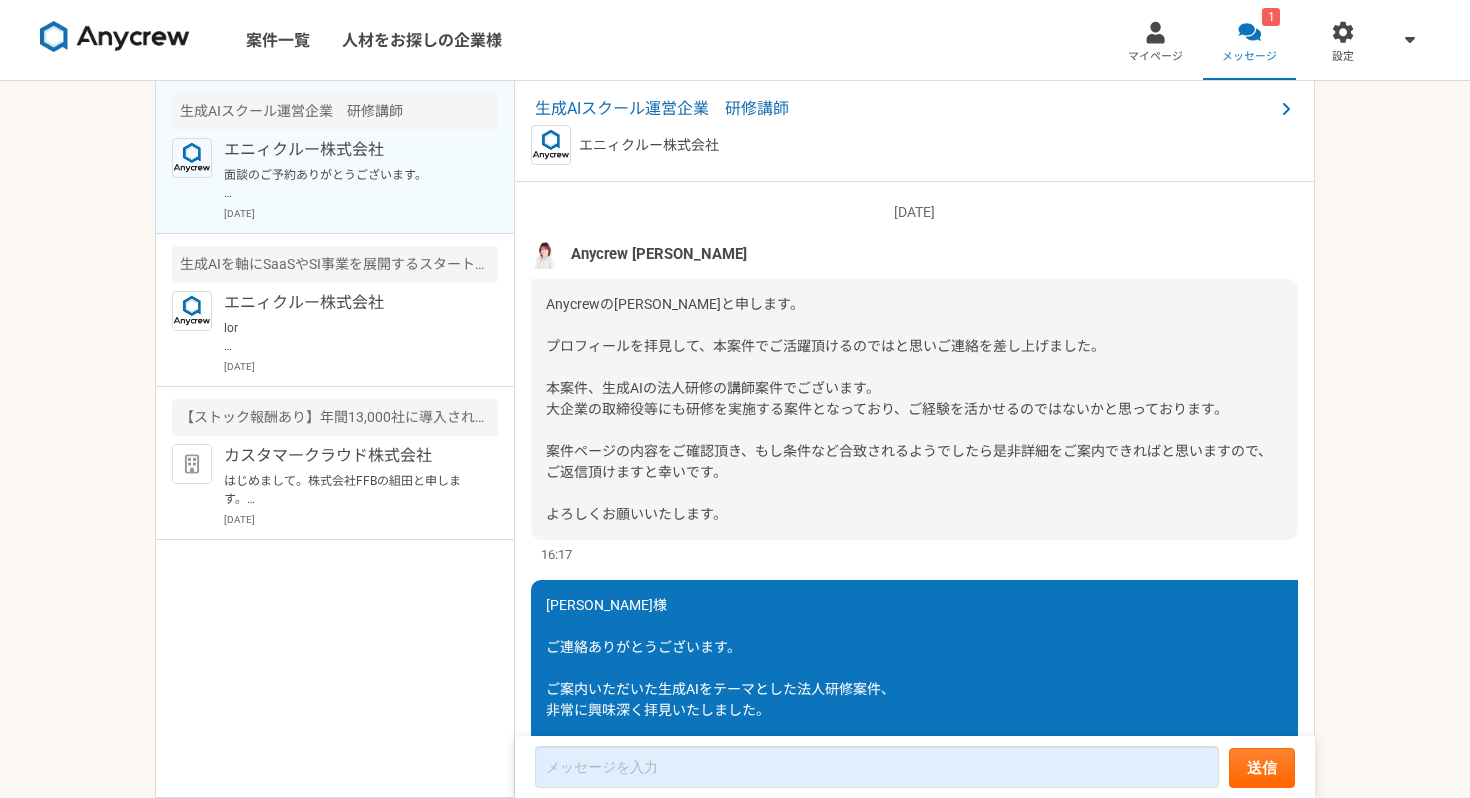 scroll, scrollTop: 1174, scrollLeft: 0, axis: vertical 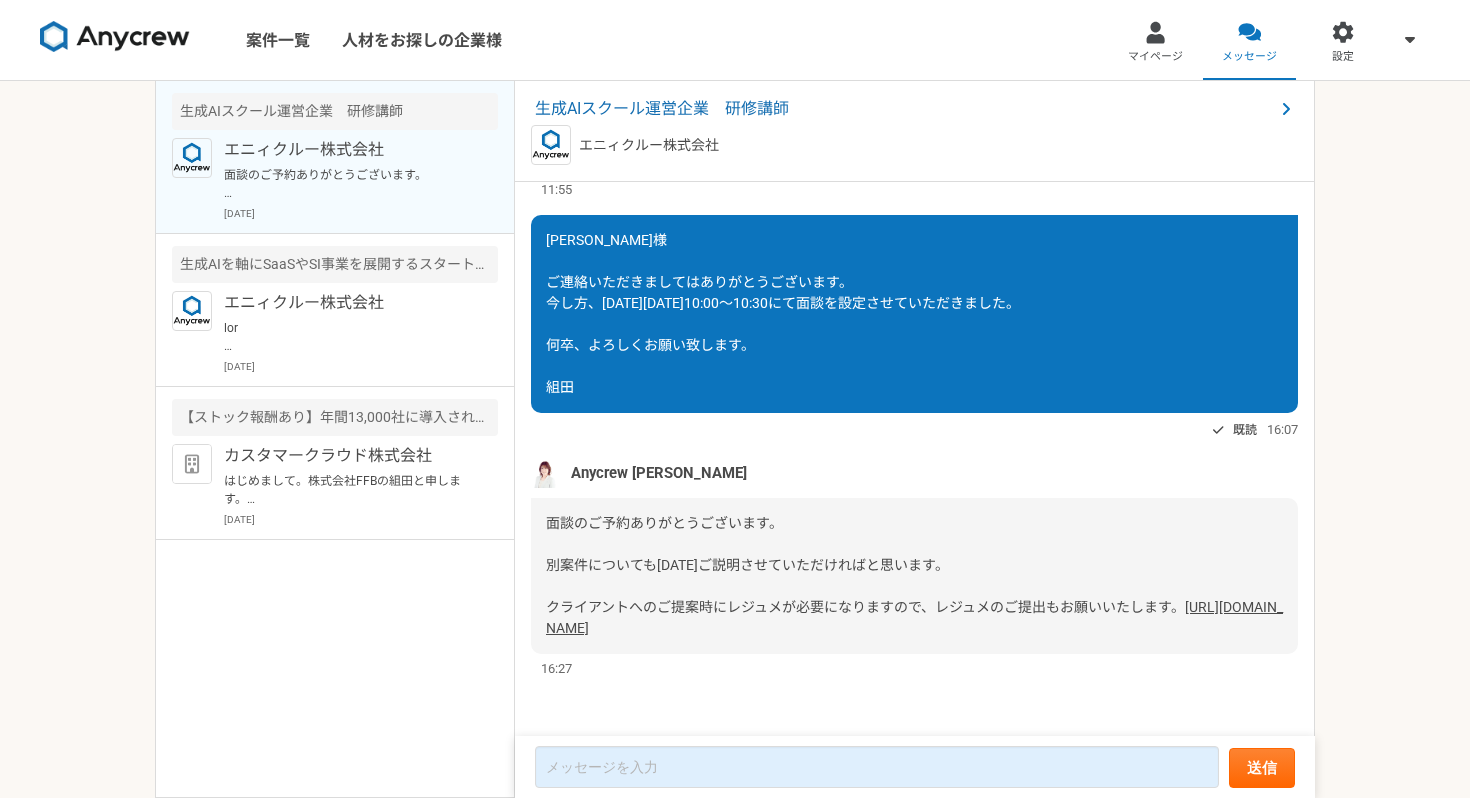 click on "https://docs.google.com/forms/d/e/1FAIpQLSfJE64EV3BGW2TR7cjWlbMMBctVyyyb62YhEFIueQ2xY-HZqA/viewform" at bounding box center (914, 617) 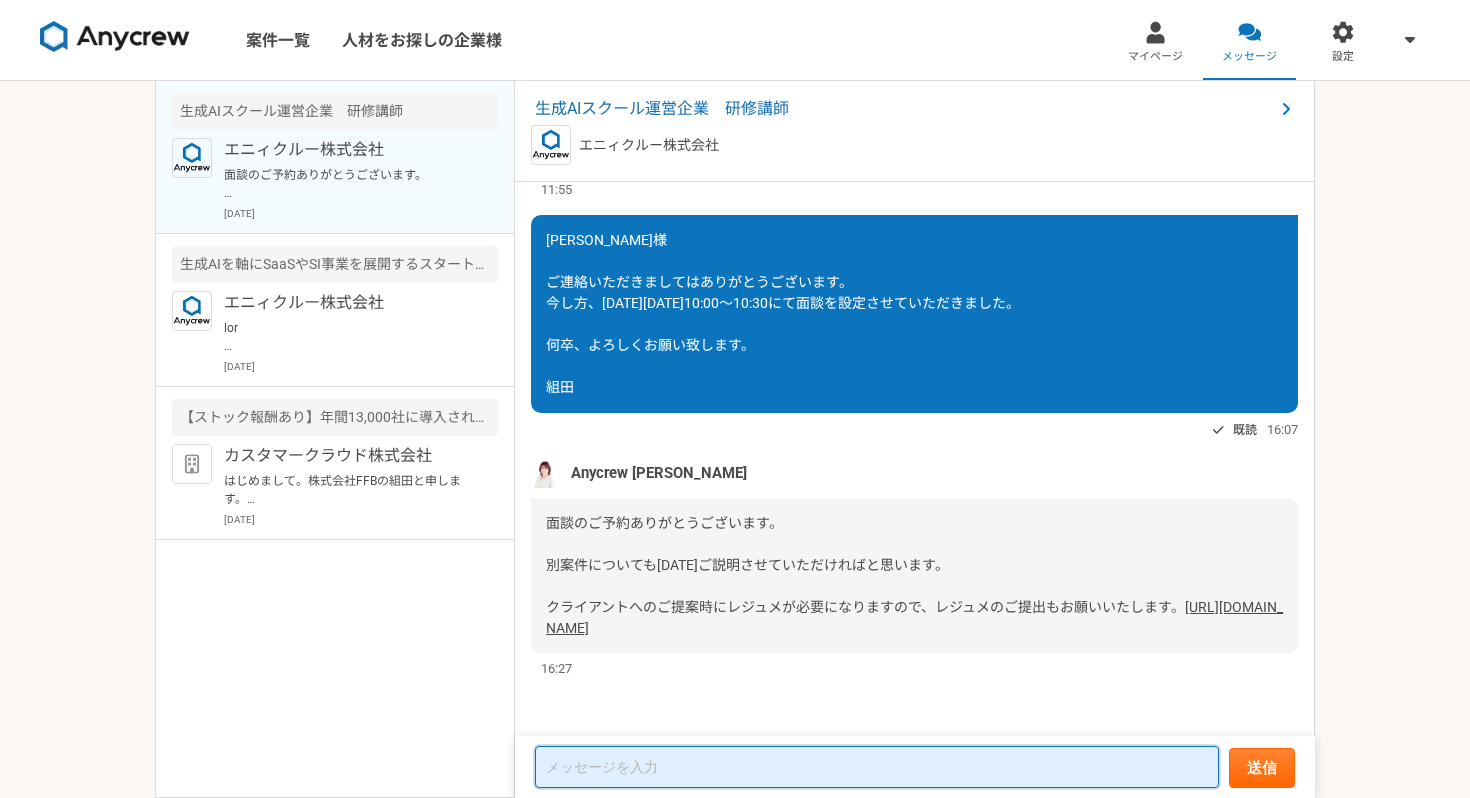 click at bounding box center (877, 767) 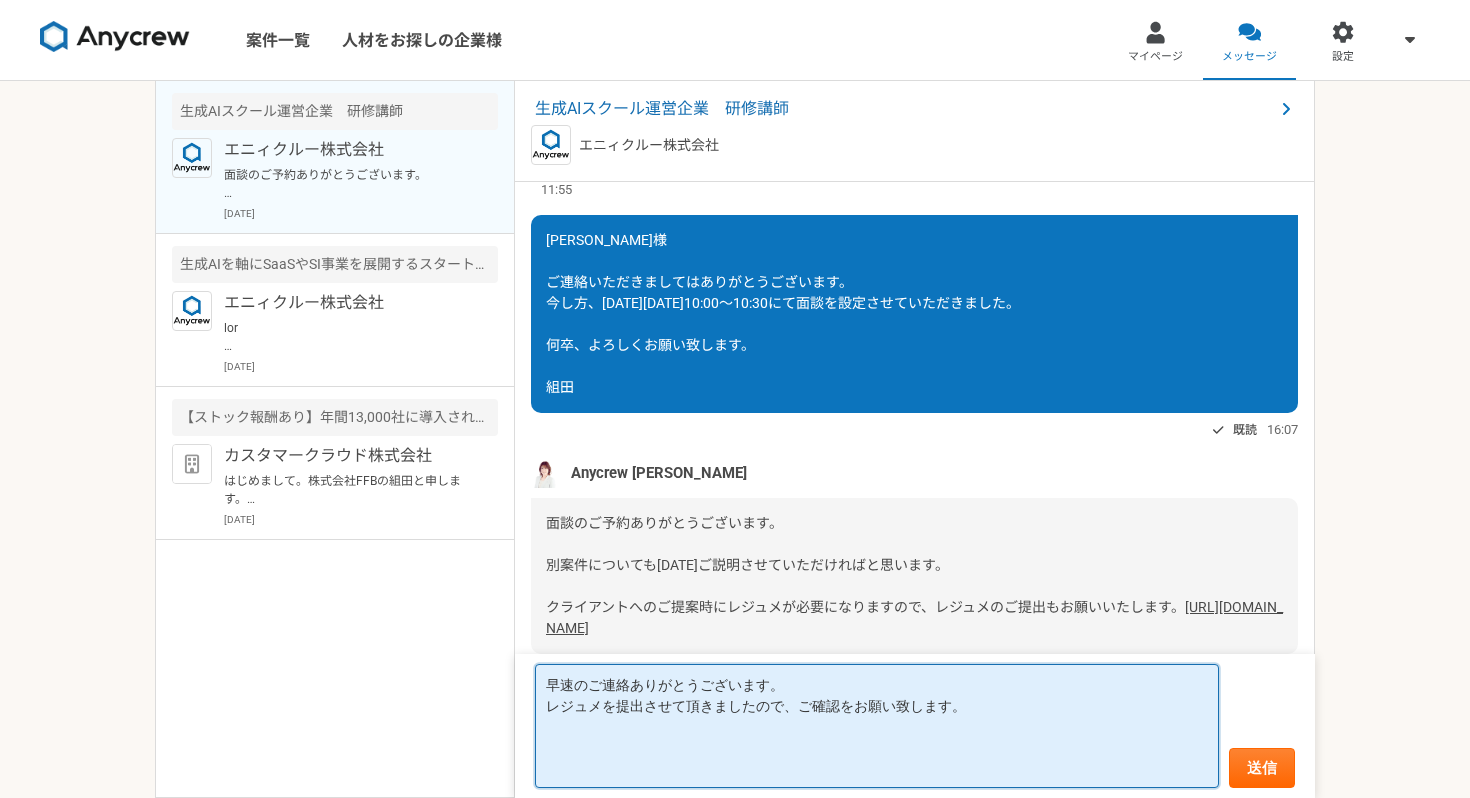 click on "早速のご連絡ありがとうございます。
レジュメを提出させて頂きましたので、ご確認をお願い致します。" at bounding box center (877, 726) 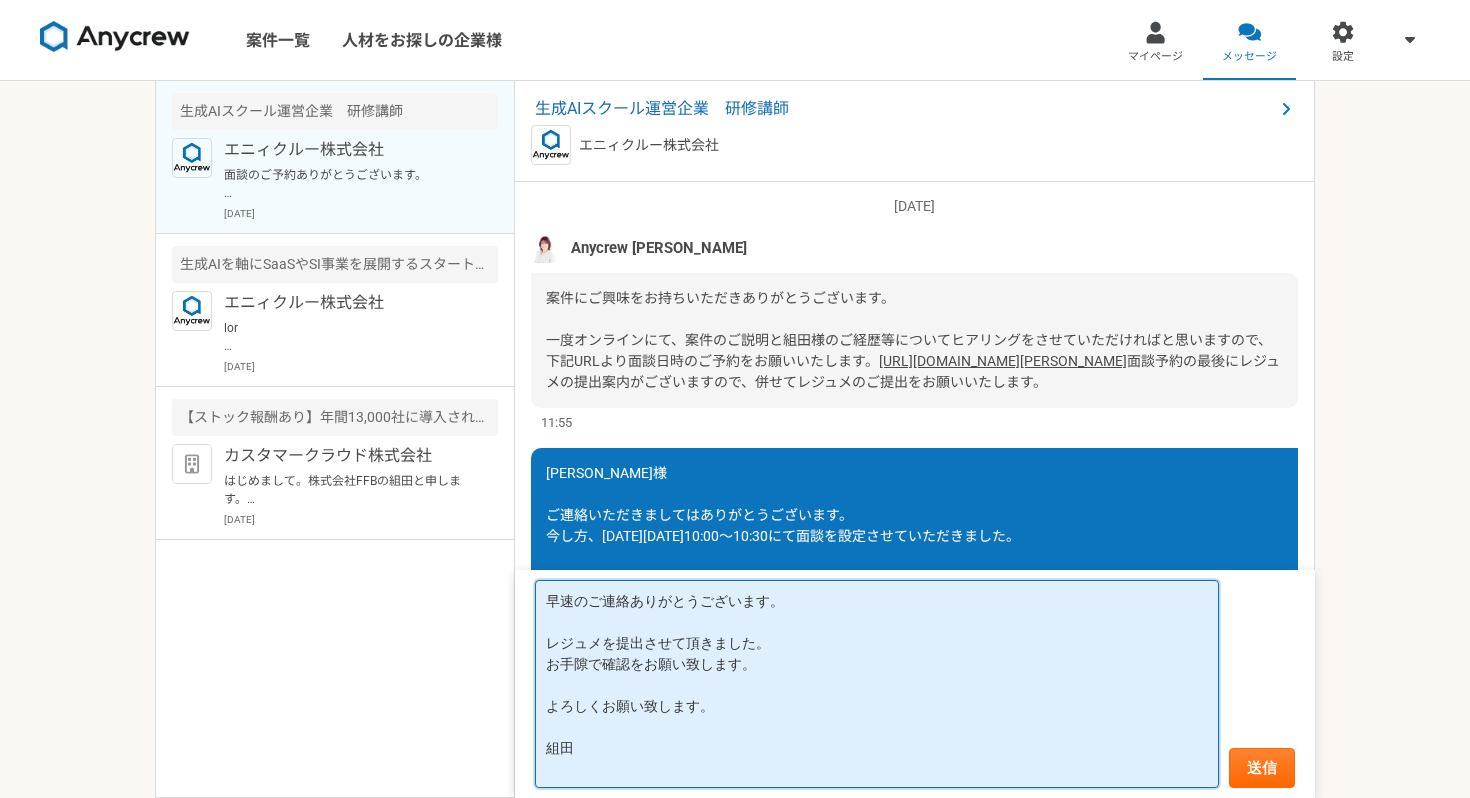 scroll, scrollTop: 1174, scrollLeft: 0, axis: vertical 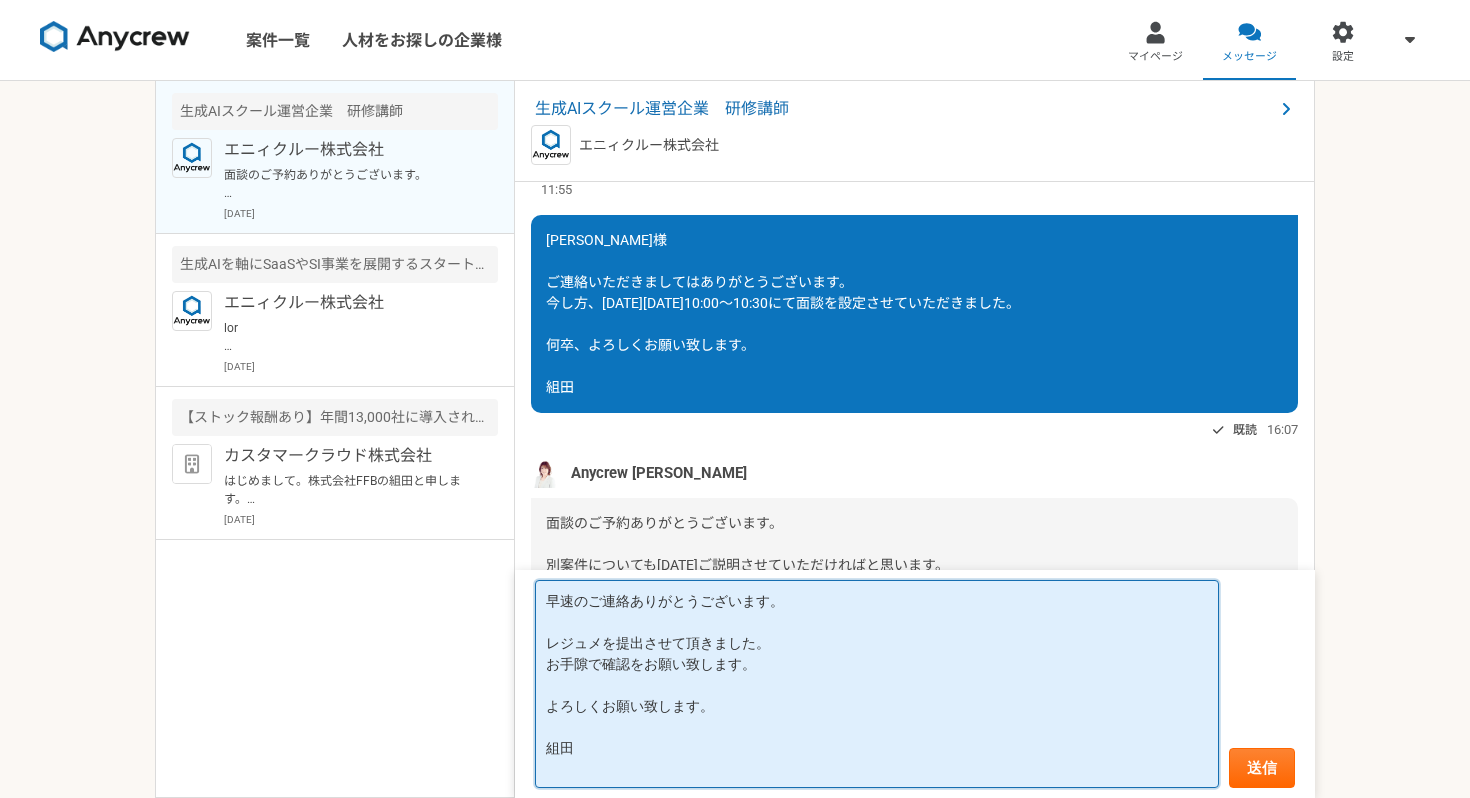 click on "早速のご連絡ありがとうございます。
レジュメを提出させて頂きました。
お手隙で確認をお願い致します。
よろしくお願い致します。
組田" at bounding box center [877, 684] 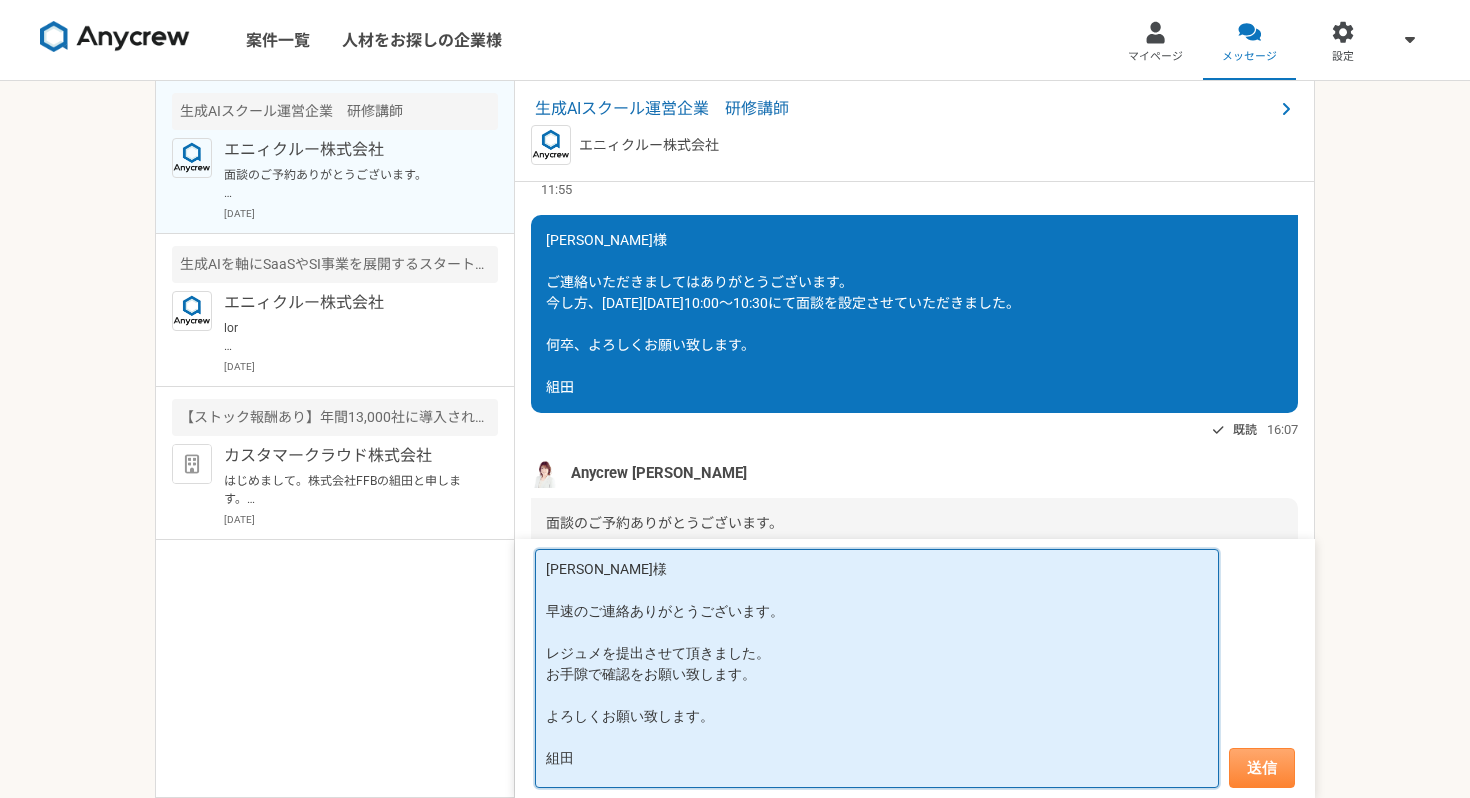 type on "大竹様
早速のご連絡ありがとうございます。
レジュメを提出させて頂きました。
お手隙で確認をお願い致します。
よろしくお願い致します。
組田" 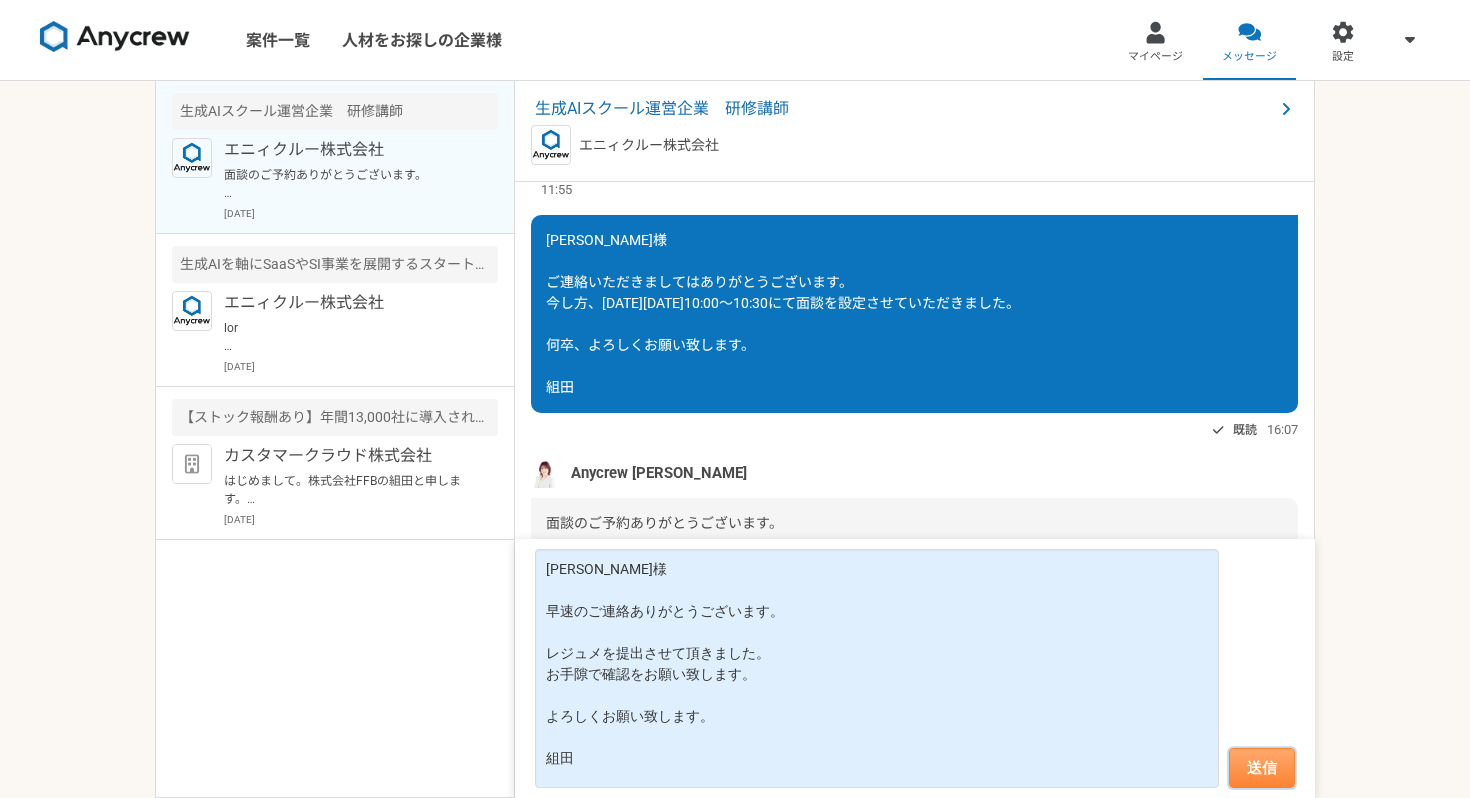 click on "送信" at bounding box center (1262, 768) 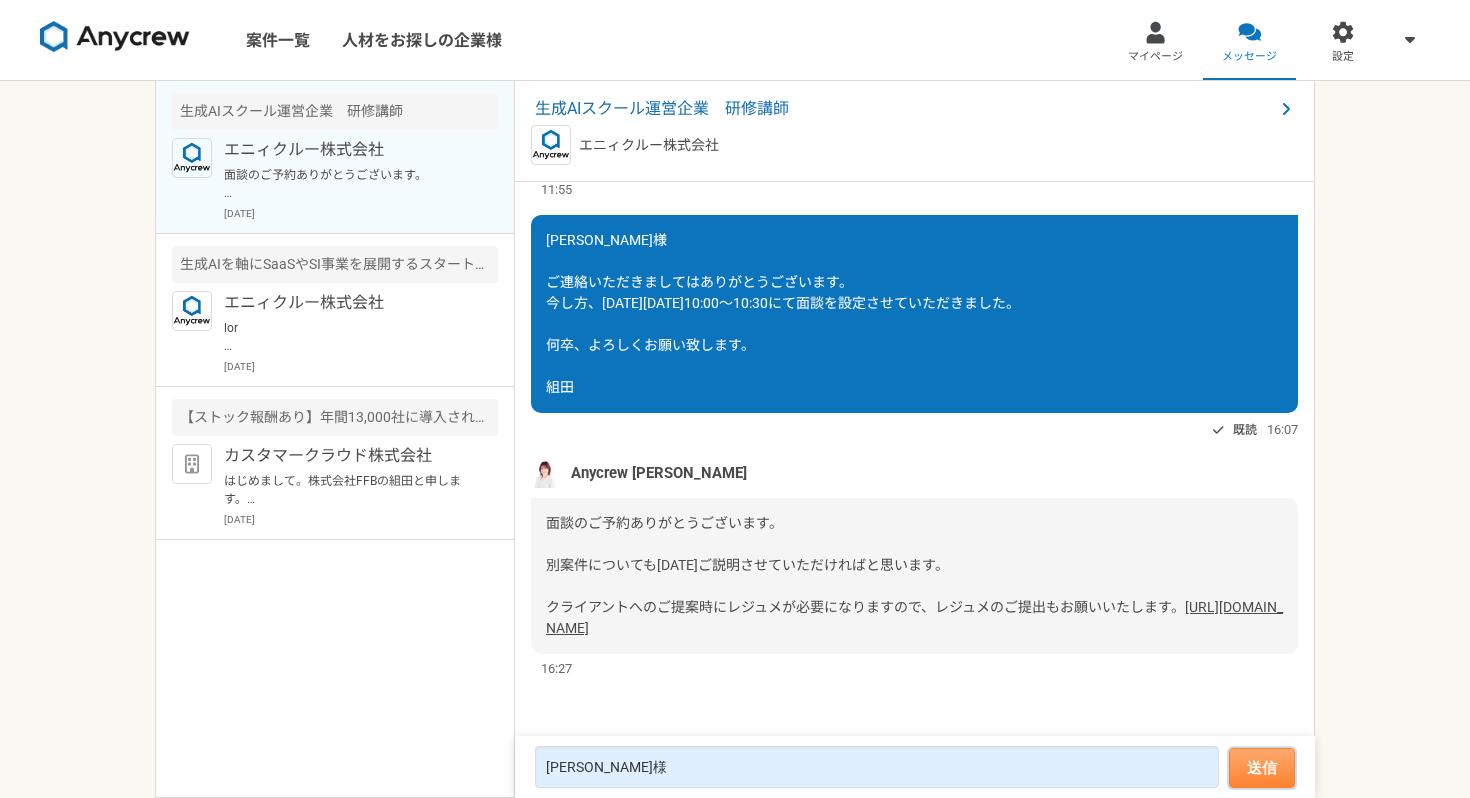 type 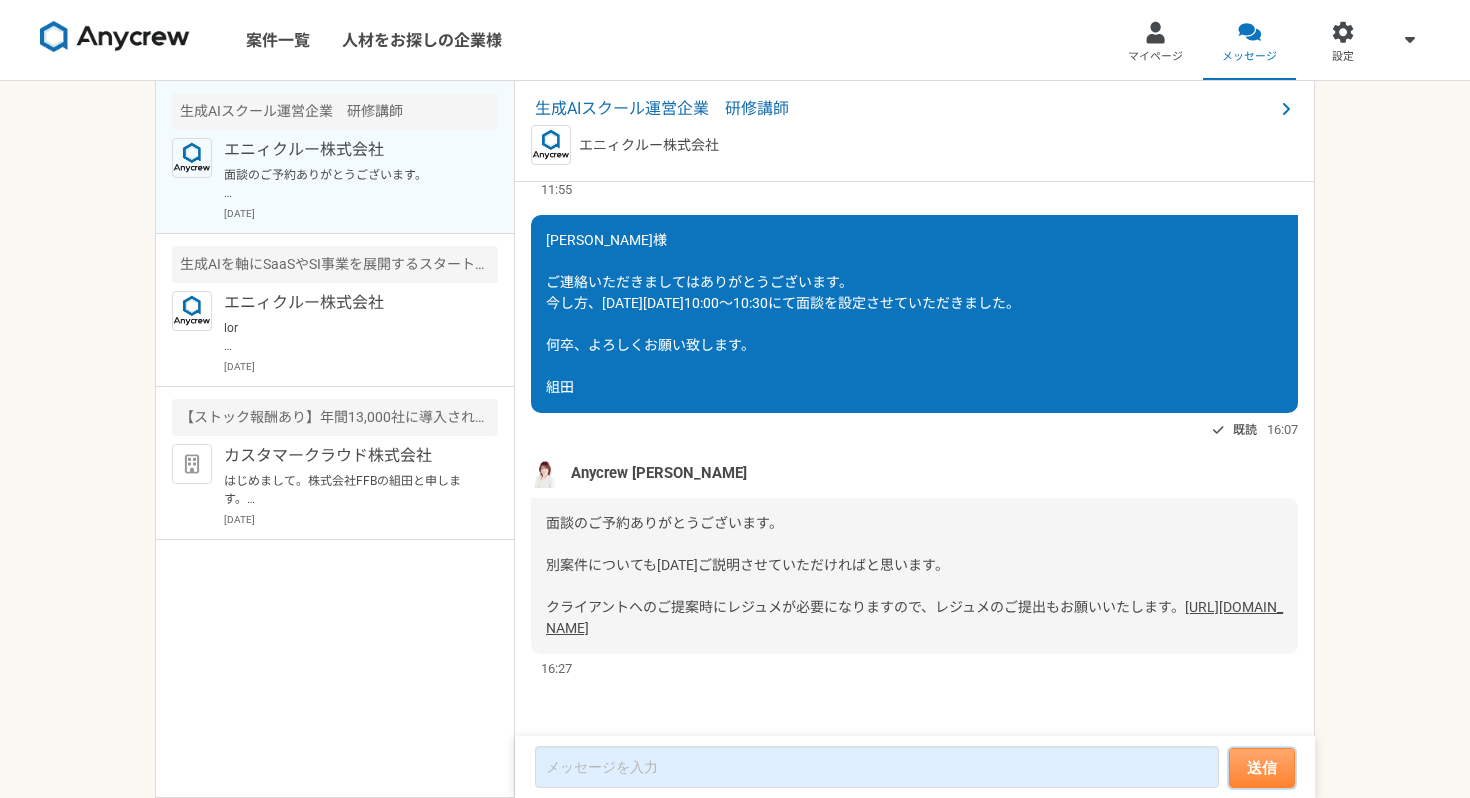 scroll, scrollTop: 1454, scrollLeft: 0, axis: vertical 